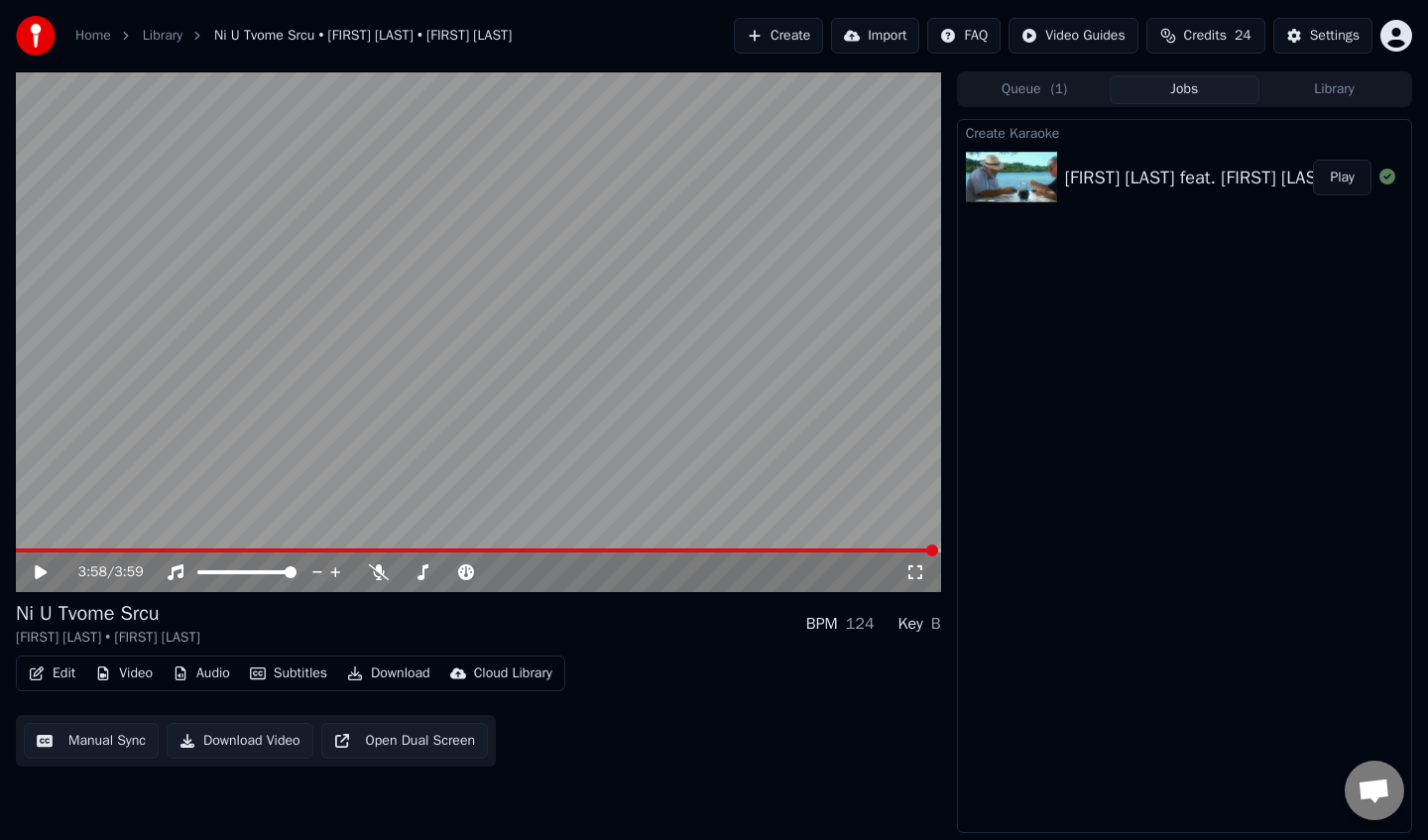 scroll, scrollTop: 0, scrollLeft: 0, axis: both 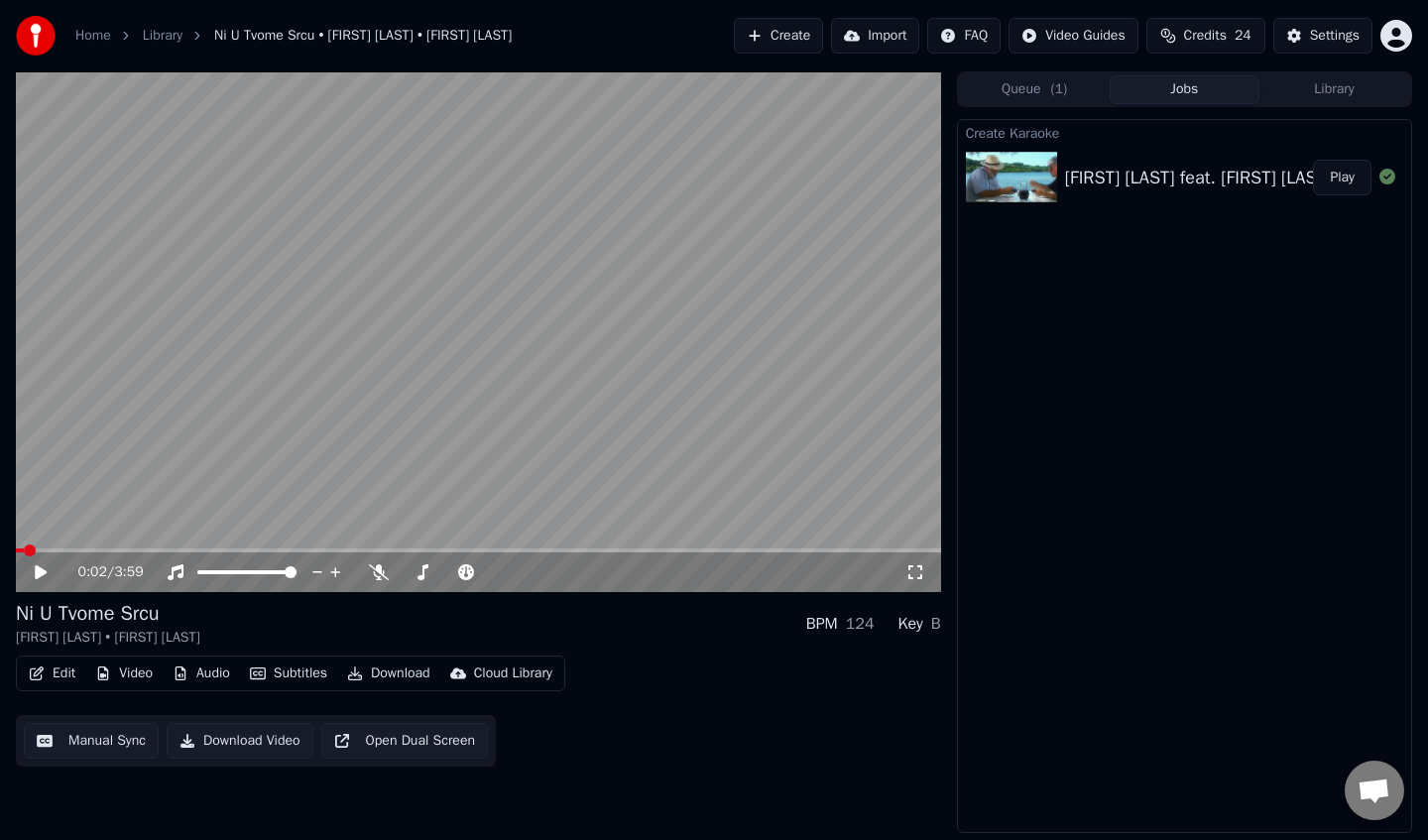 click at bounding box center [20, 550] 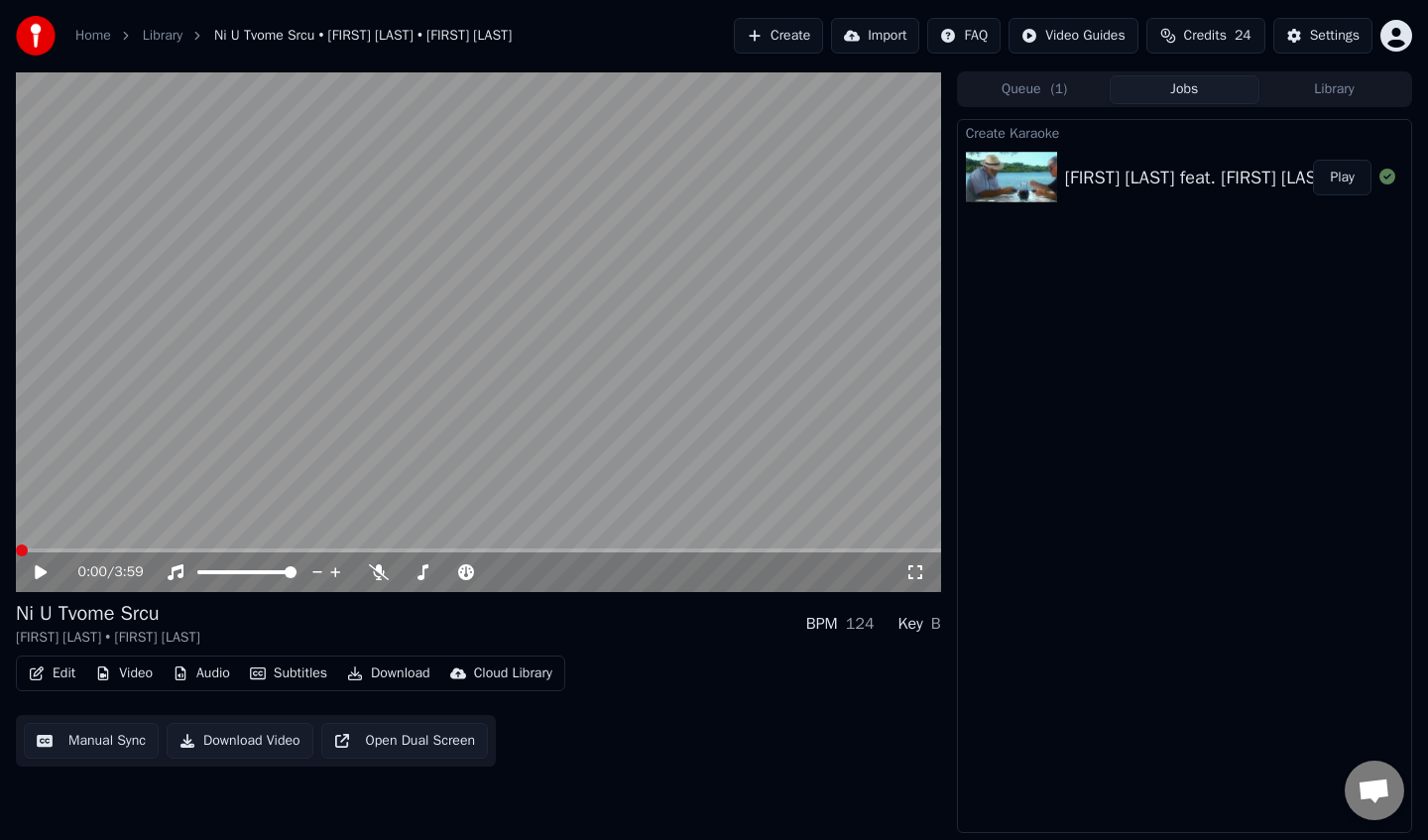 click on "0:00  /  3:59" at bounding box center [478, 572] 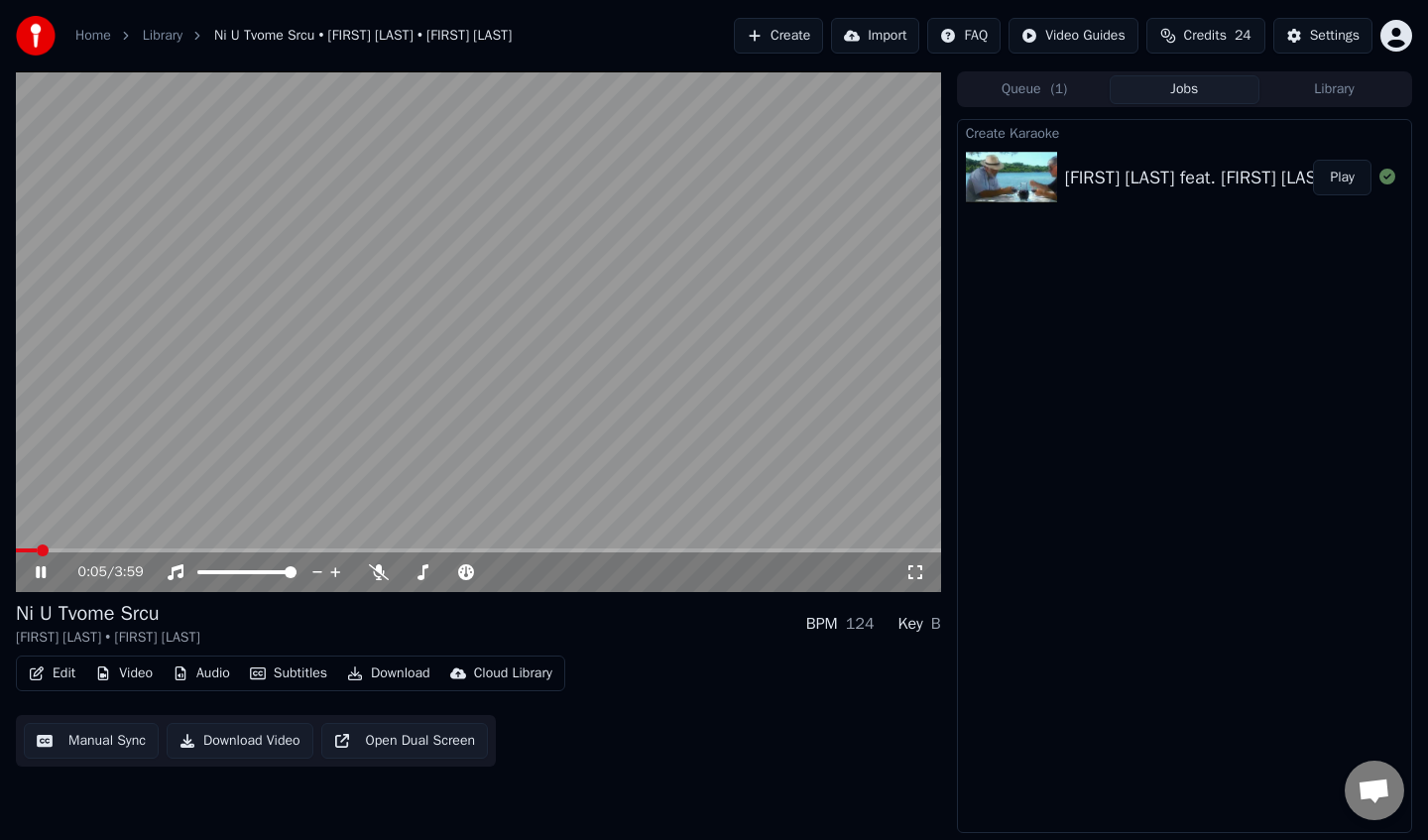 click on "0:05  /  3:59 Ni U Tvome Srcu [FIRST] [LAST] • [FIRST] [LAST] BPM 124 Key B Edit Video Audio Subtitles Download Cloud Library Manual Sync Download Video Open Dual Screen Queue ( 1 ) Jobs Library Create Karaoke [FIRST] [LAST] feat. [FIRST] [LAST] - Ni U Tvome Srcu Play" at bounding box center (714, 452) 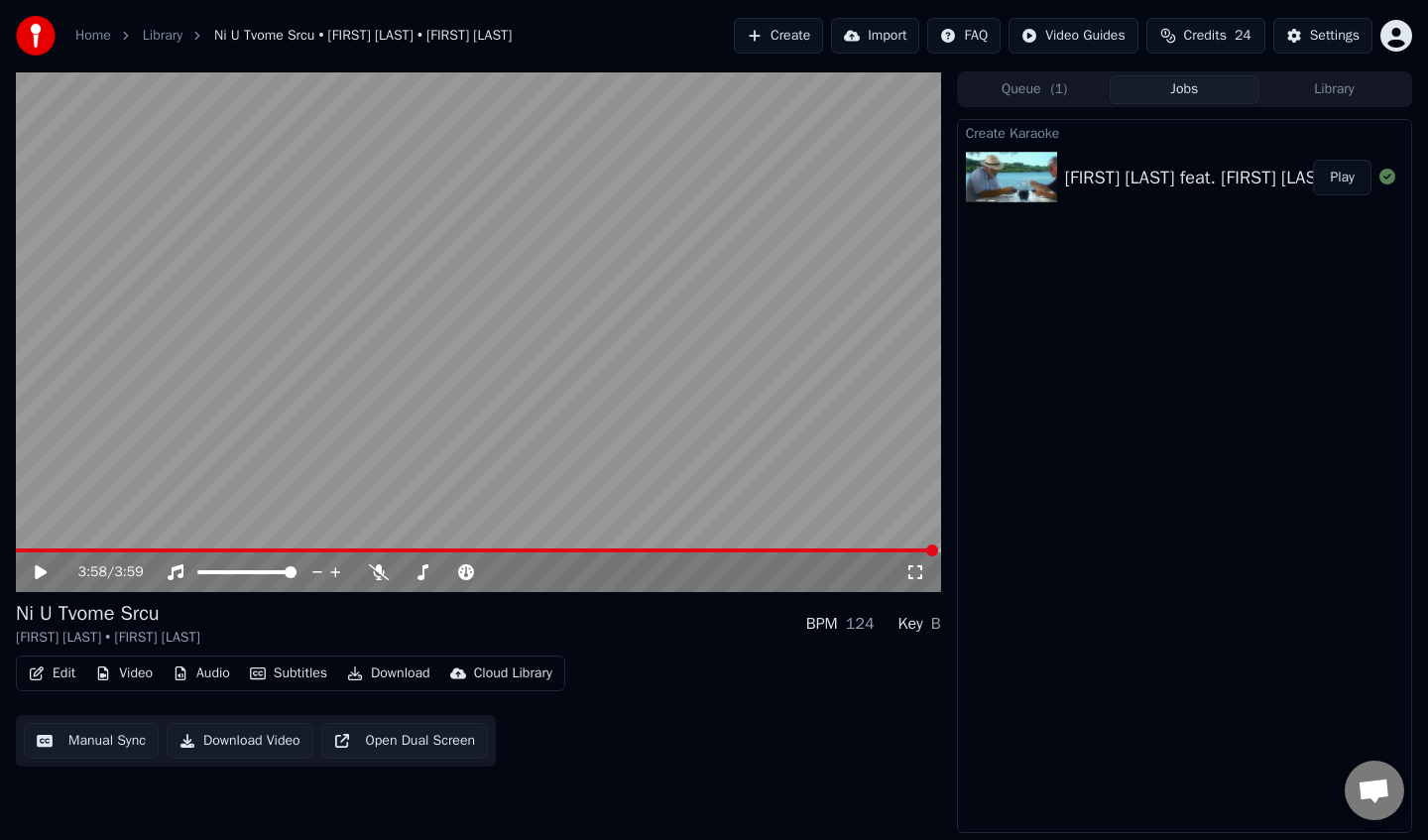 click on "Edit" at bounding box center (52, 673) 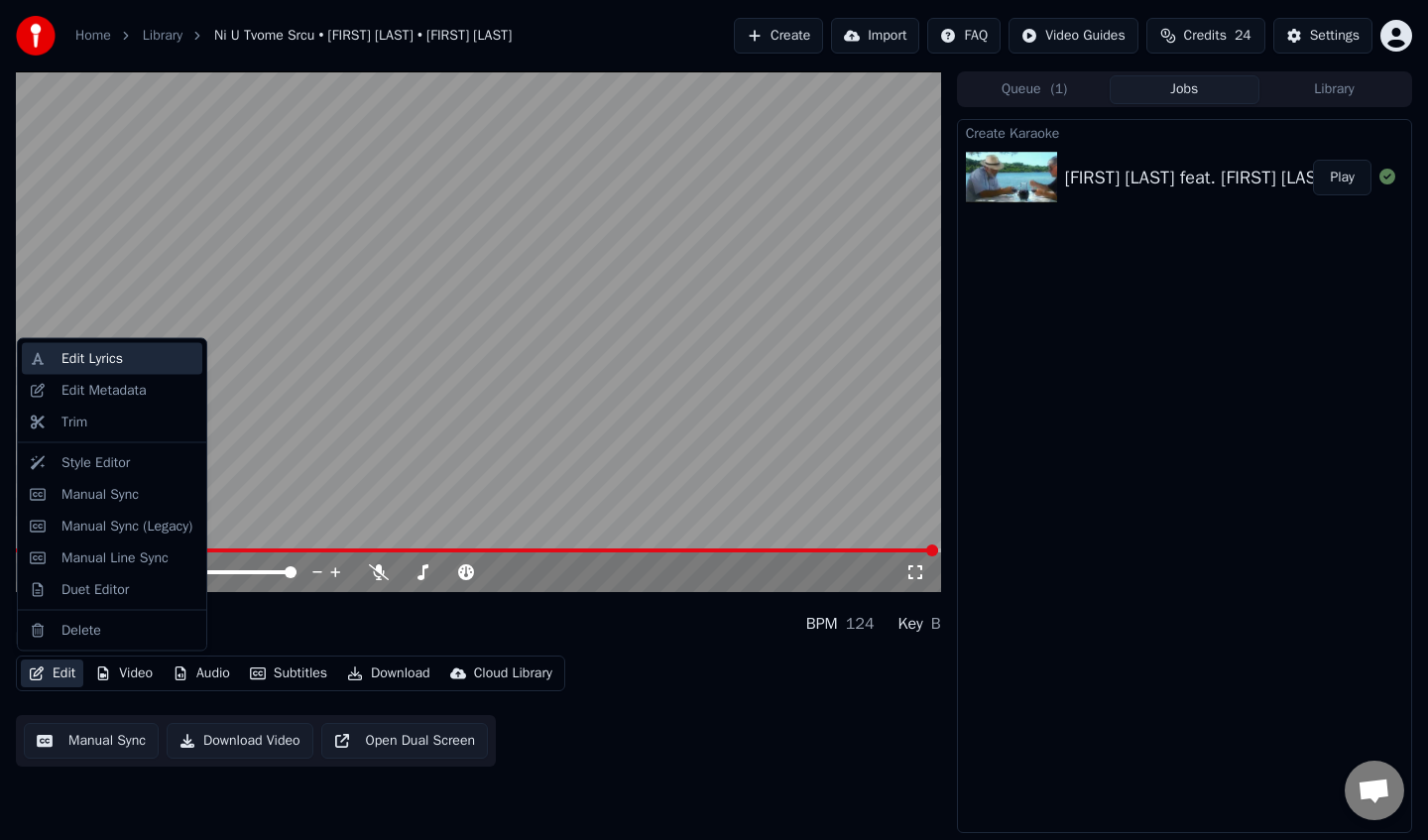 click on "Edit Lyrics" at bounding box center (128, 359) 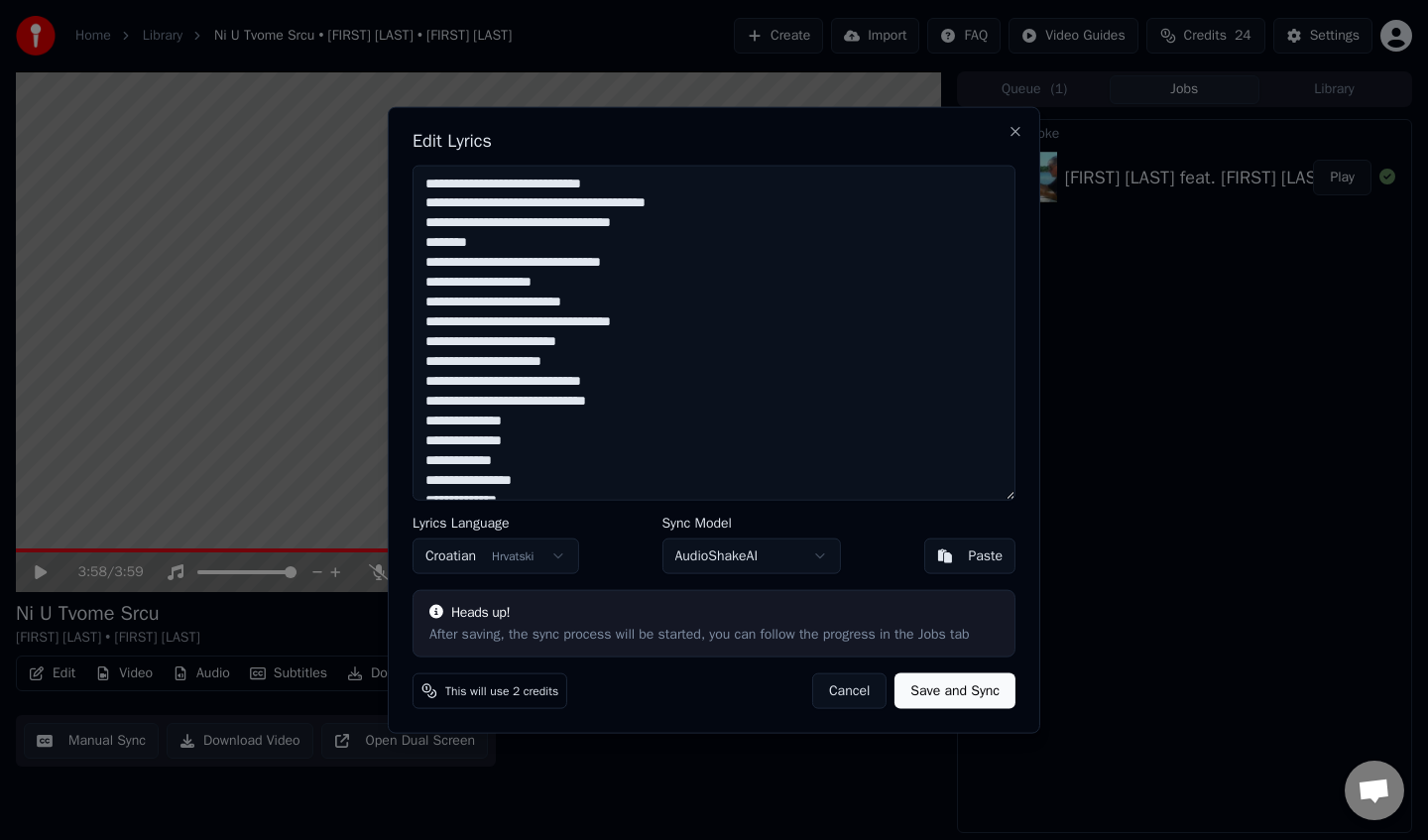 click at bounding box center [714, 332] 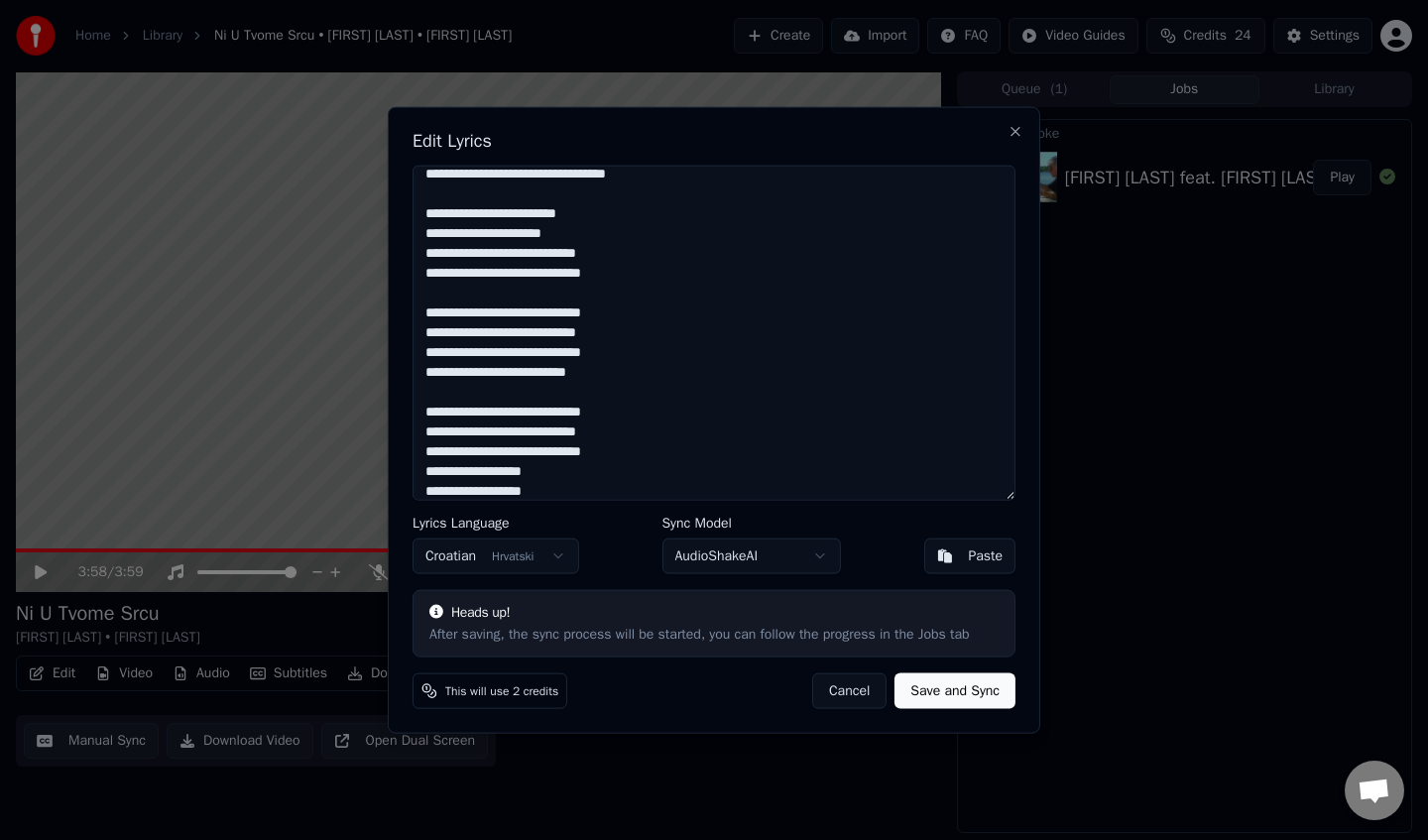 scroll, scrollTop: 573, scrollLeft: 0, axis: vertical 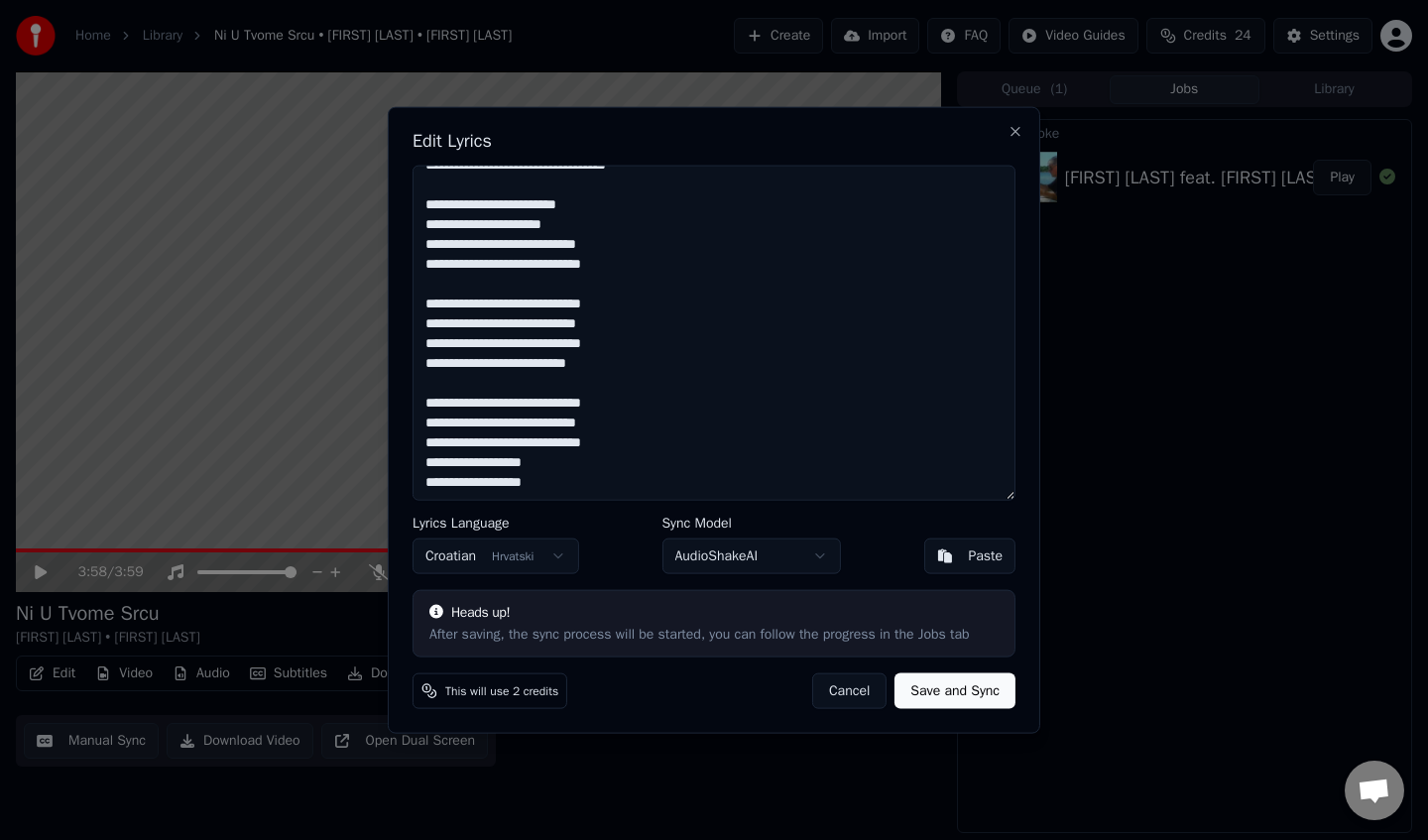 type on "**********" 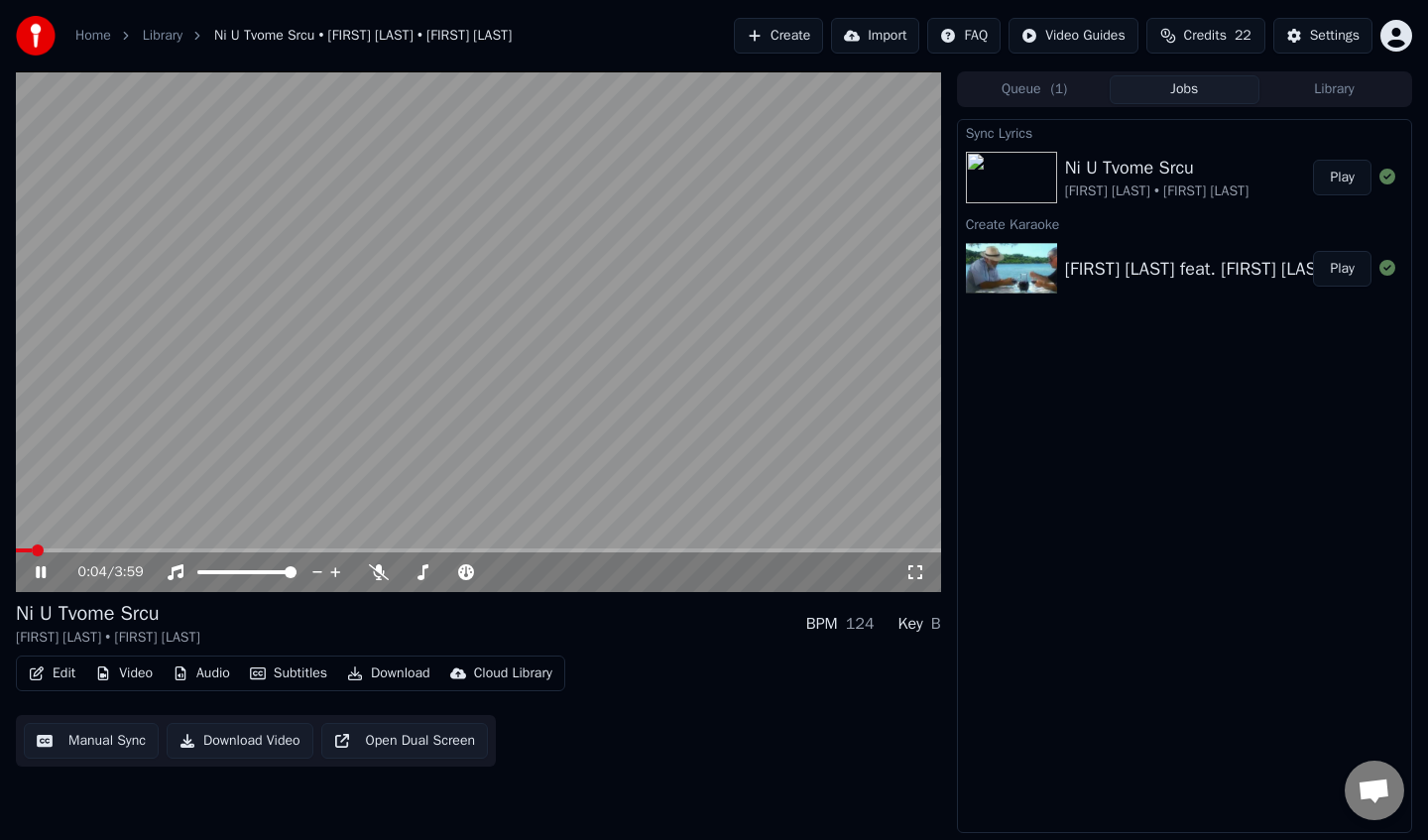 click at bounding box center (478, 331) 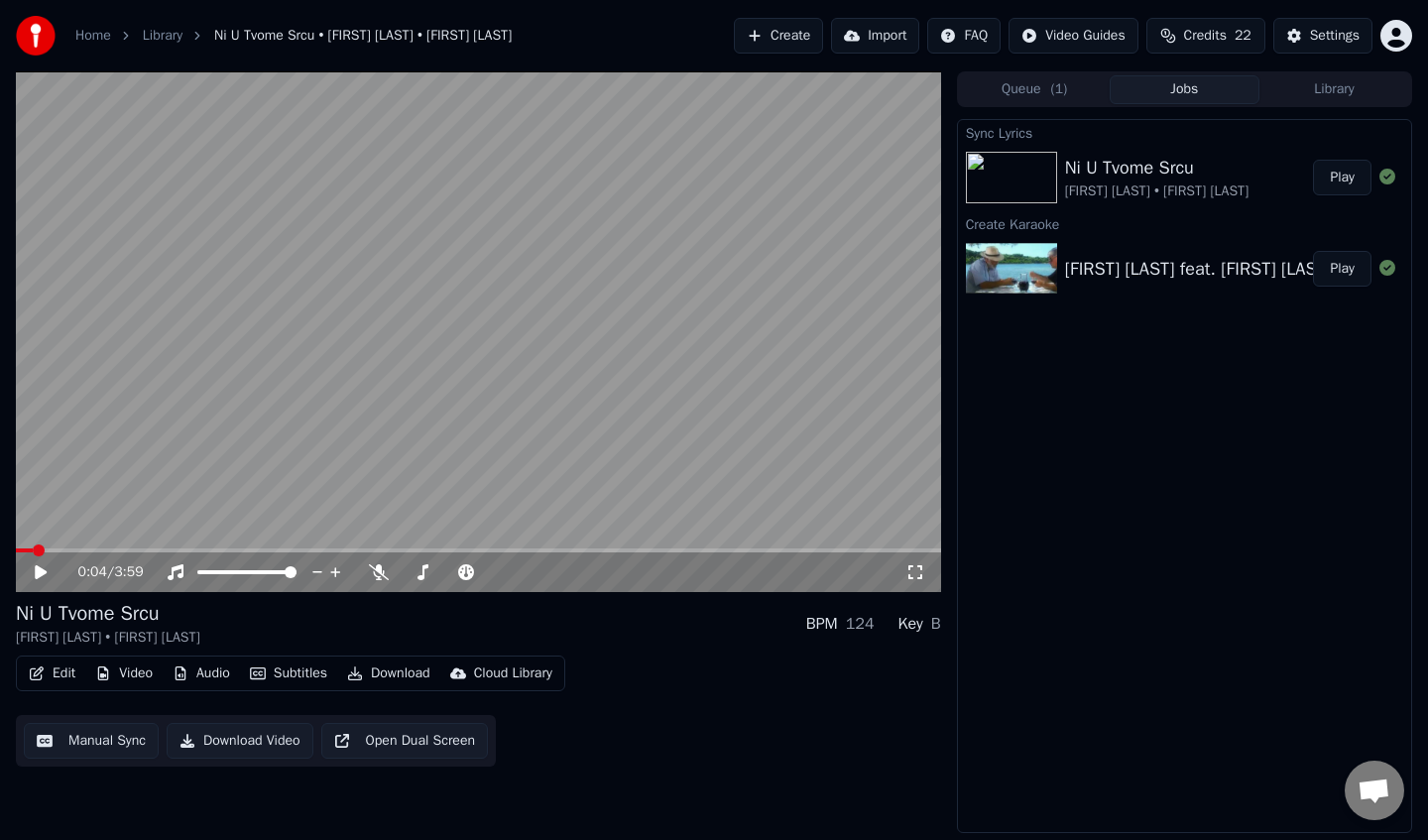 click at bounding box center (478, 331) 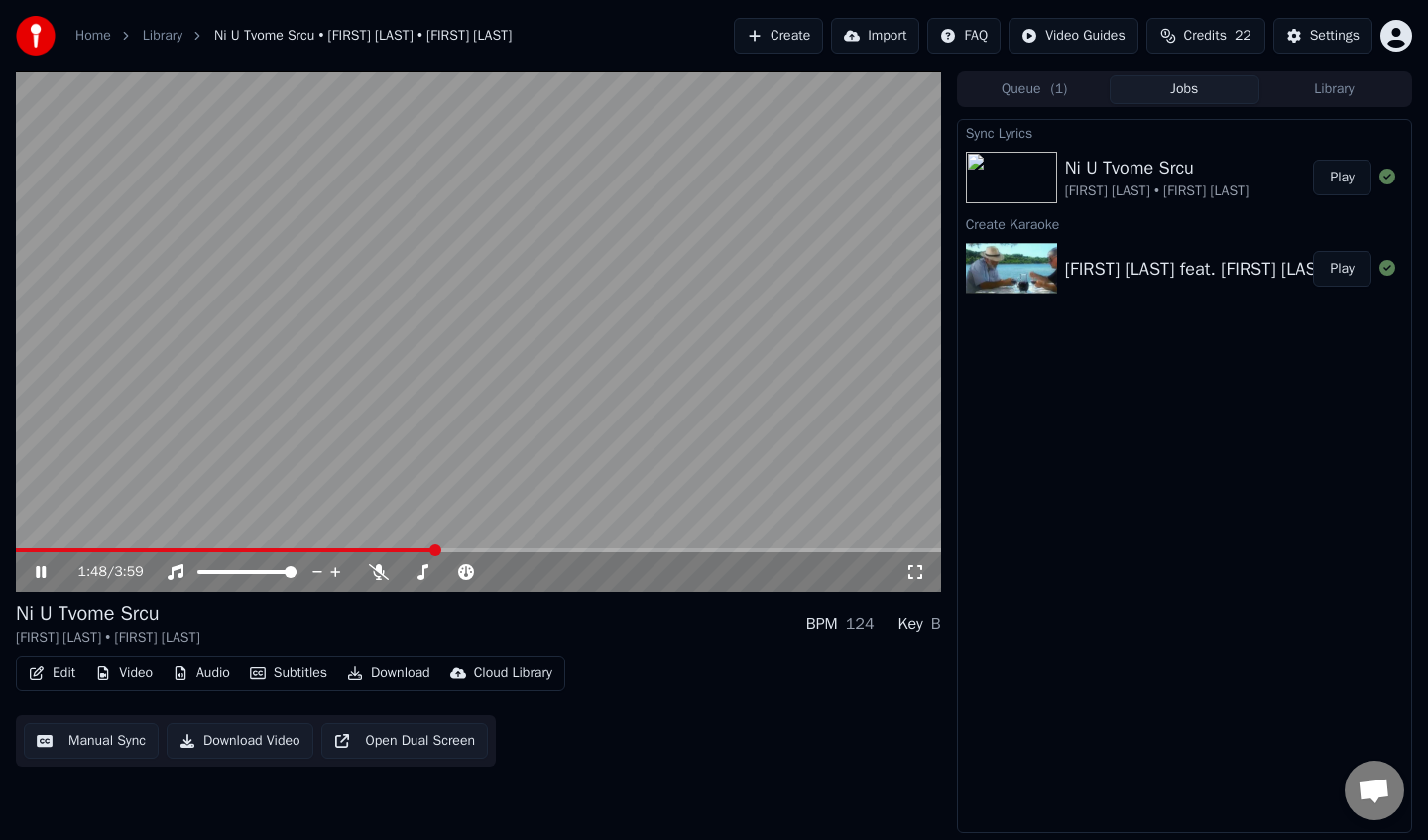 click at bounding box center [478, 331] 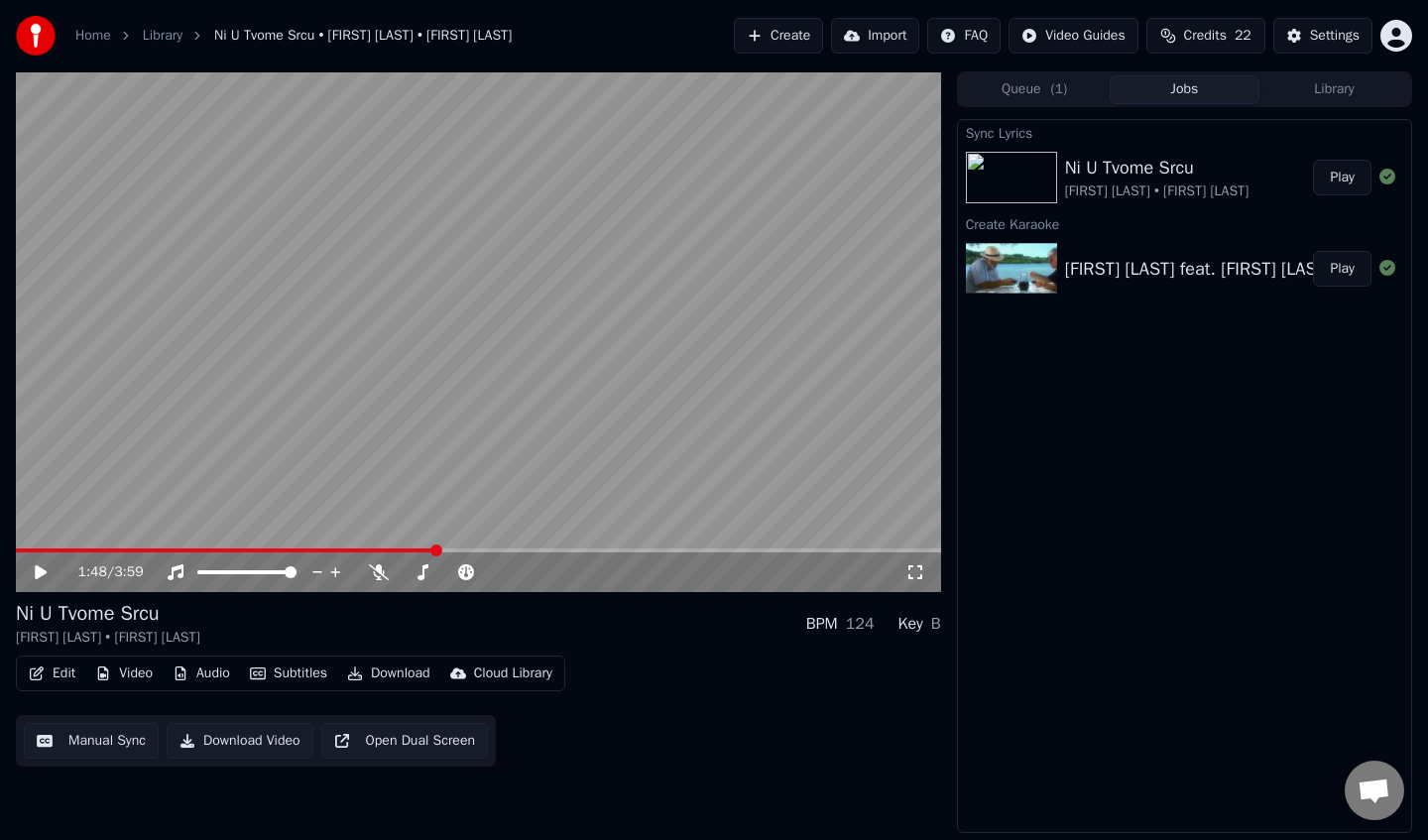 click at bounding box center [478, 331] 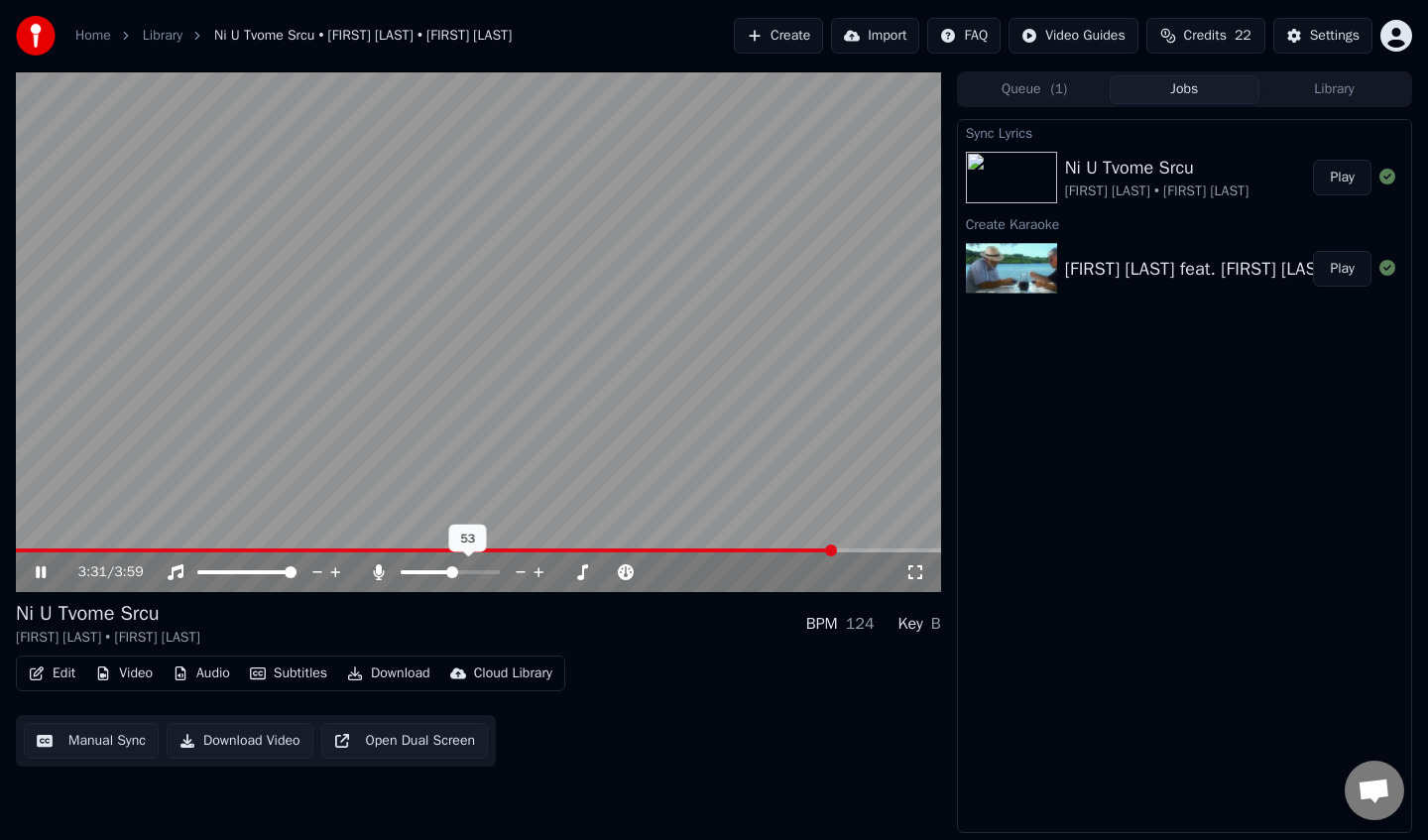 click at bounding box center (450, 572) 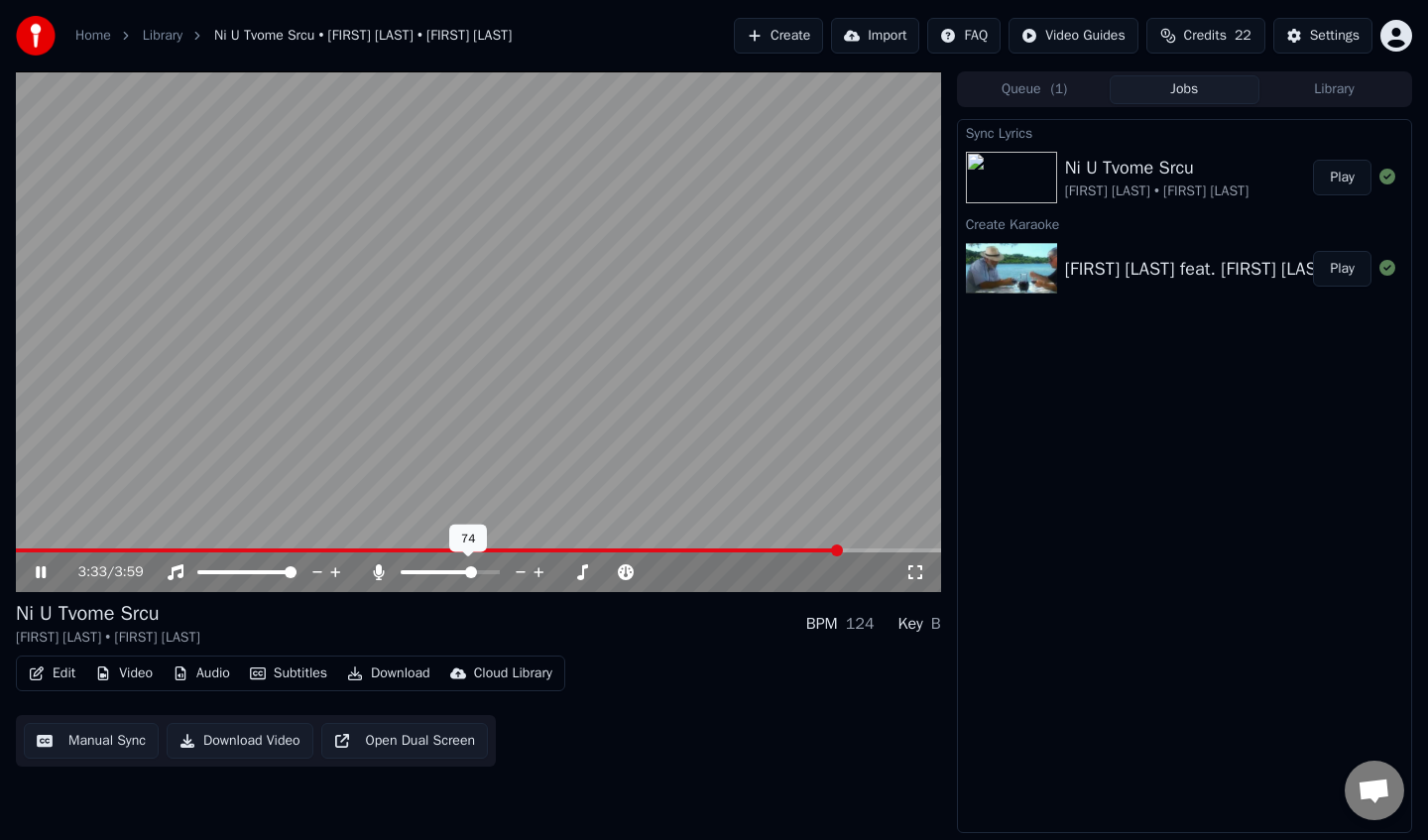 click at bounding box center [471, 572] 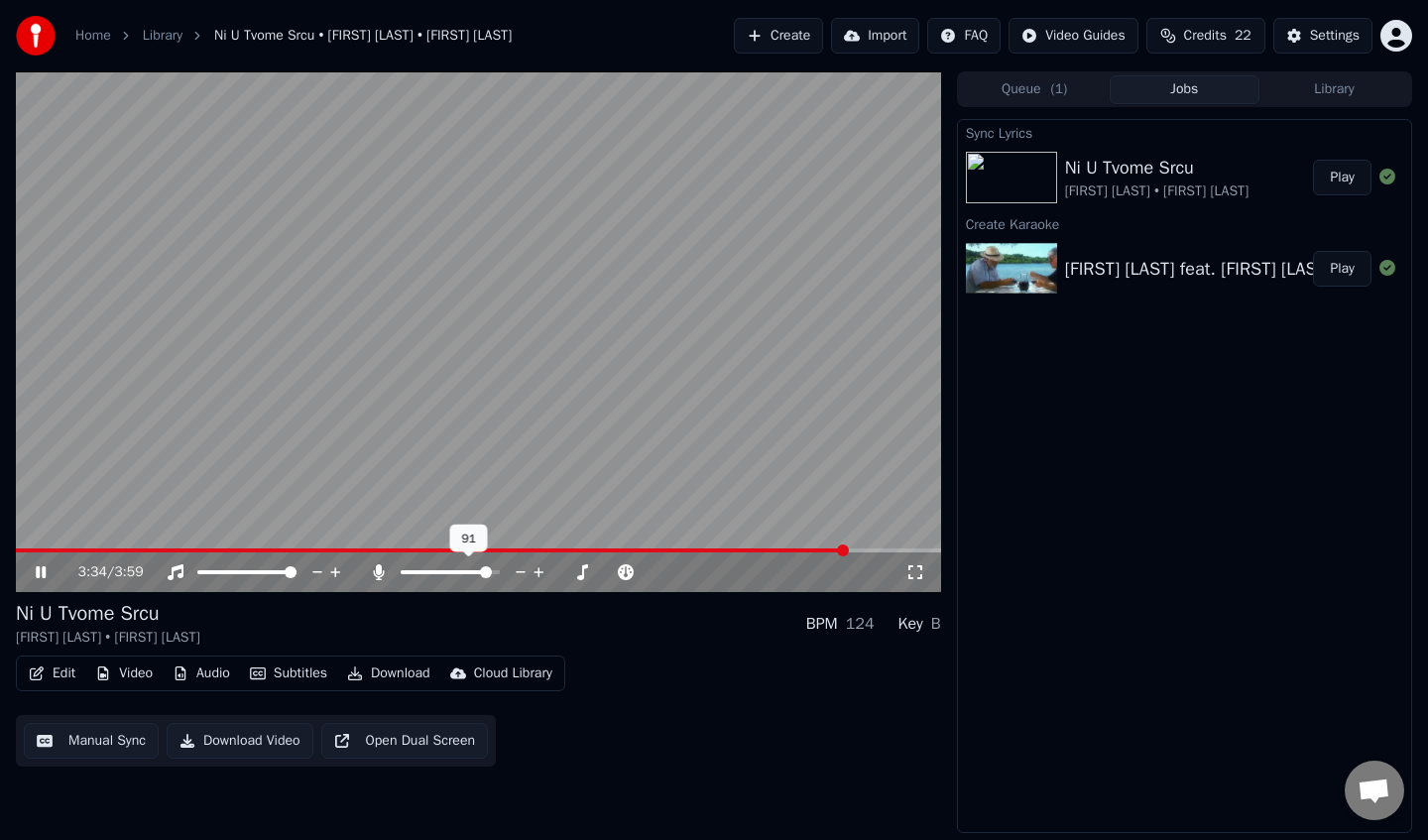 click at bounding box center [486, 572] 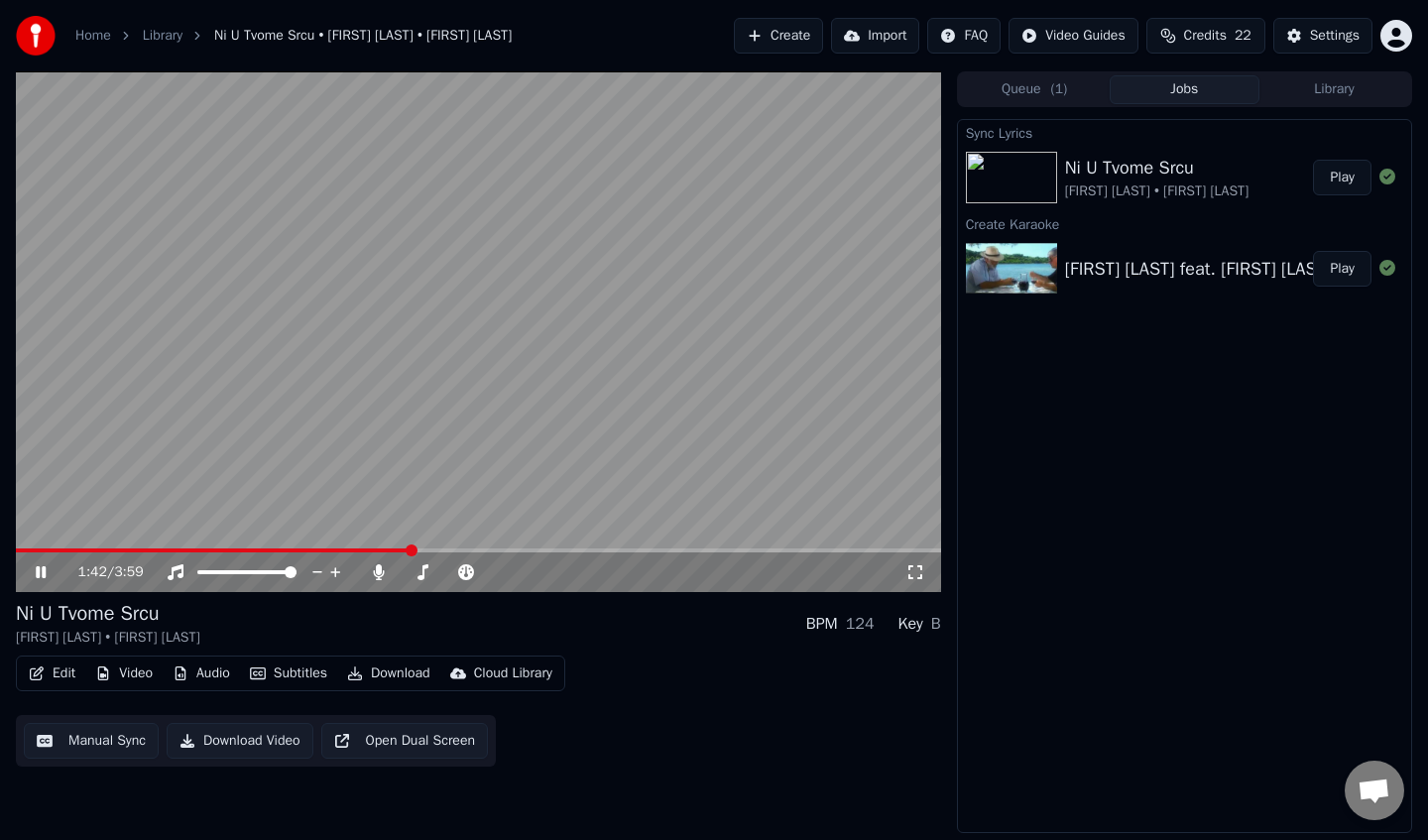 click at bounding box center (213, 550) 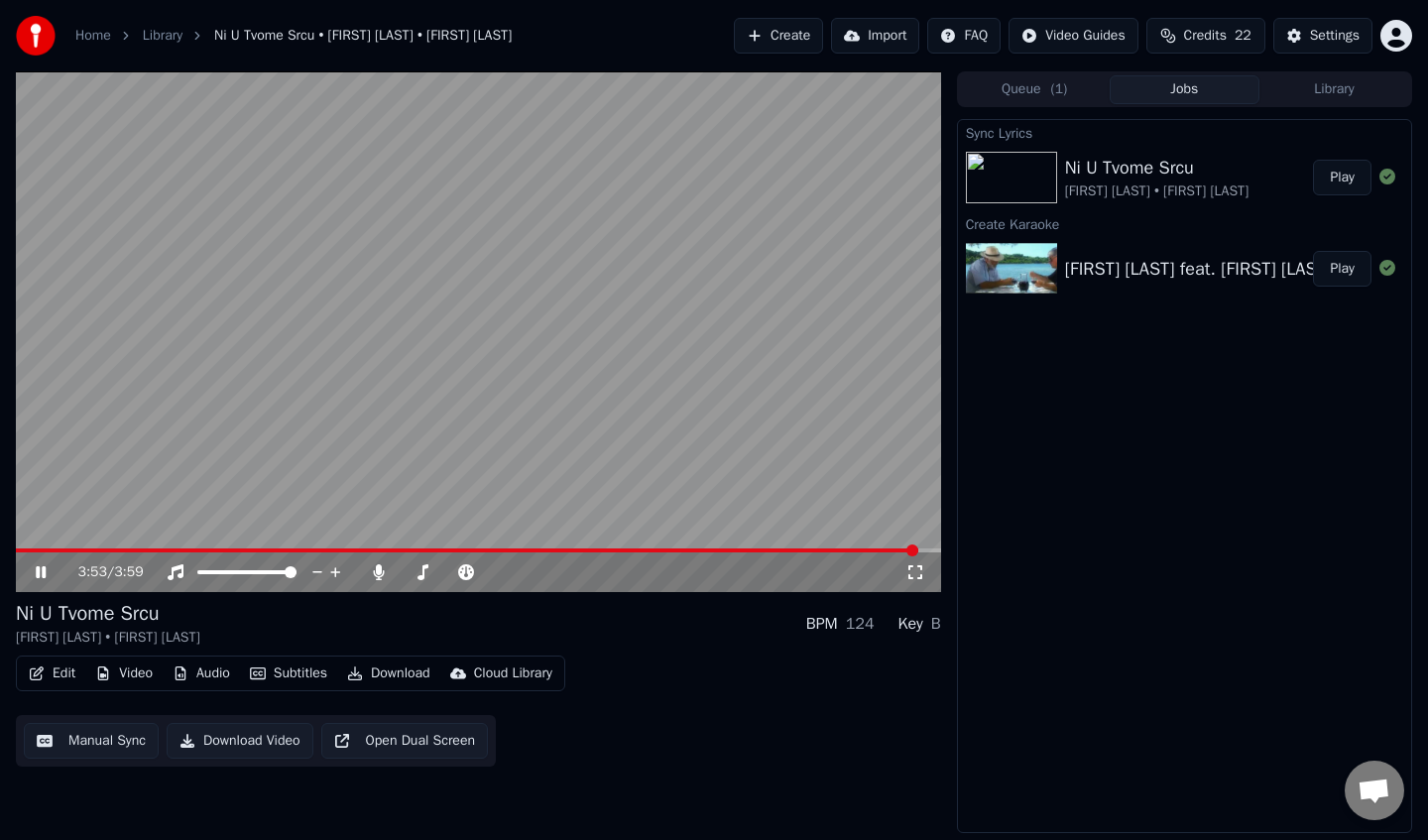 click at bounding box center (467, 550) 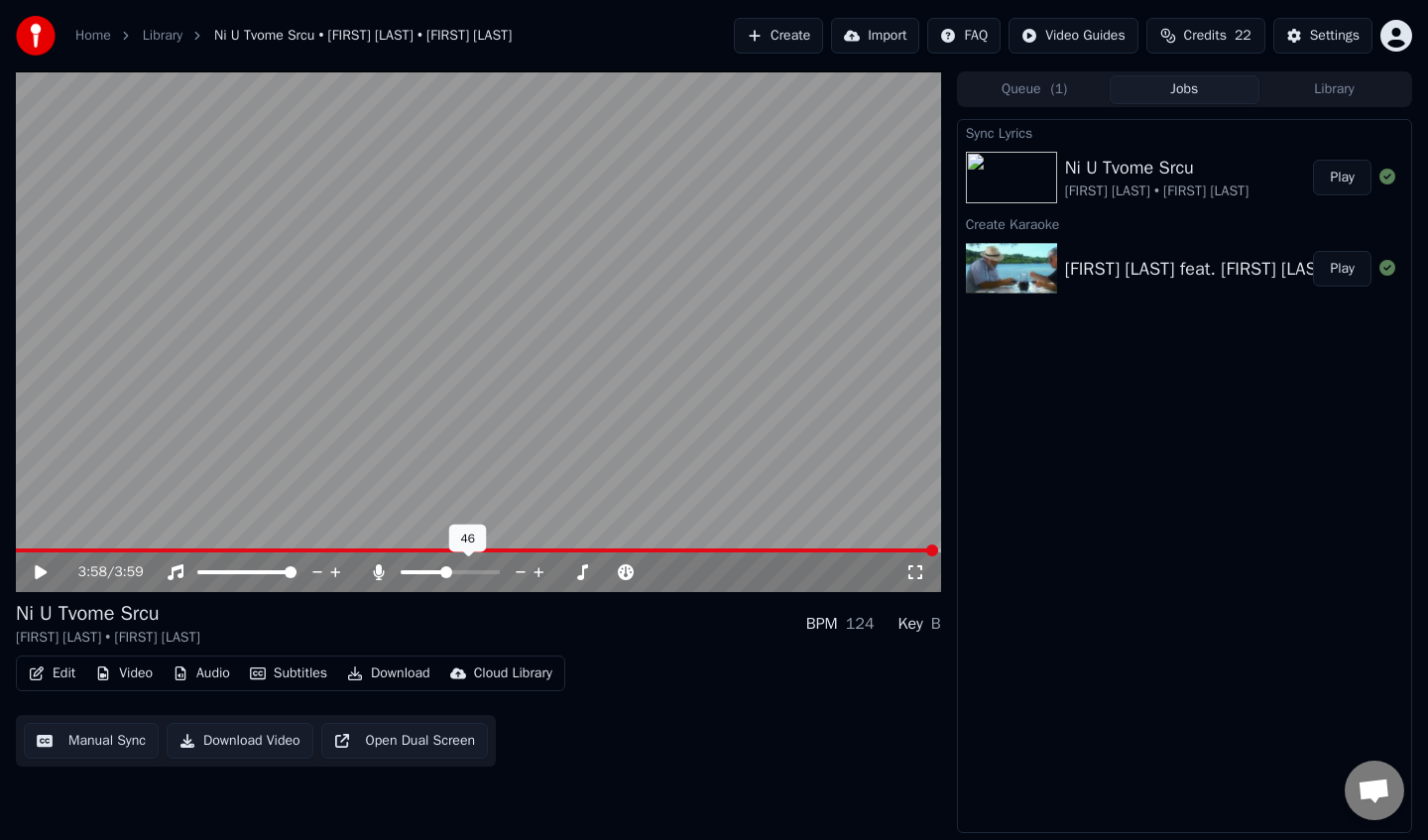 click at bounding box center (423, 572) 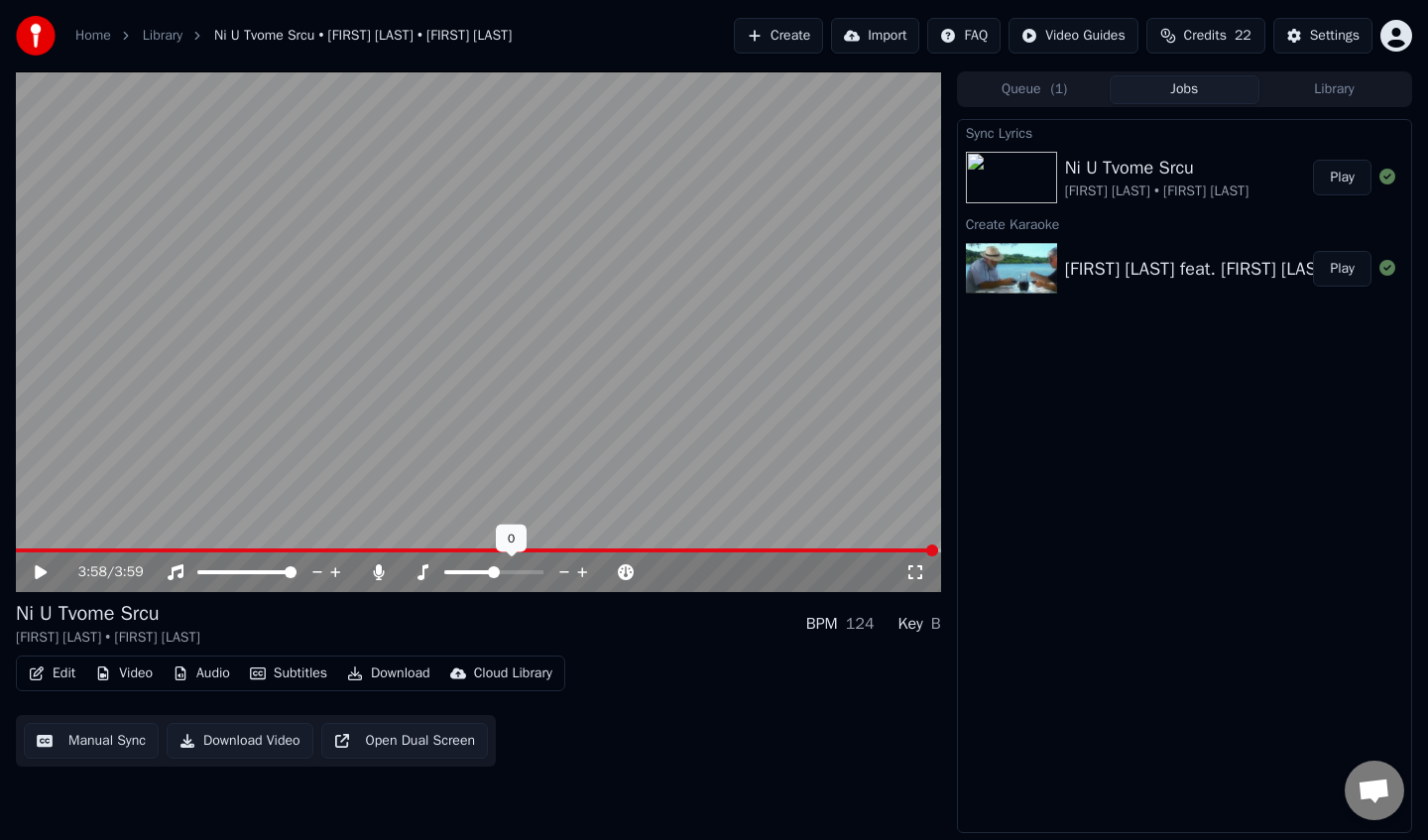 click 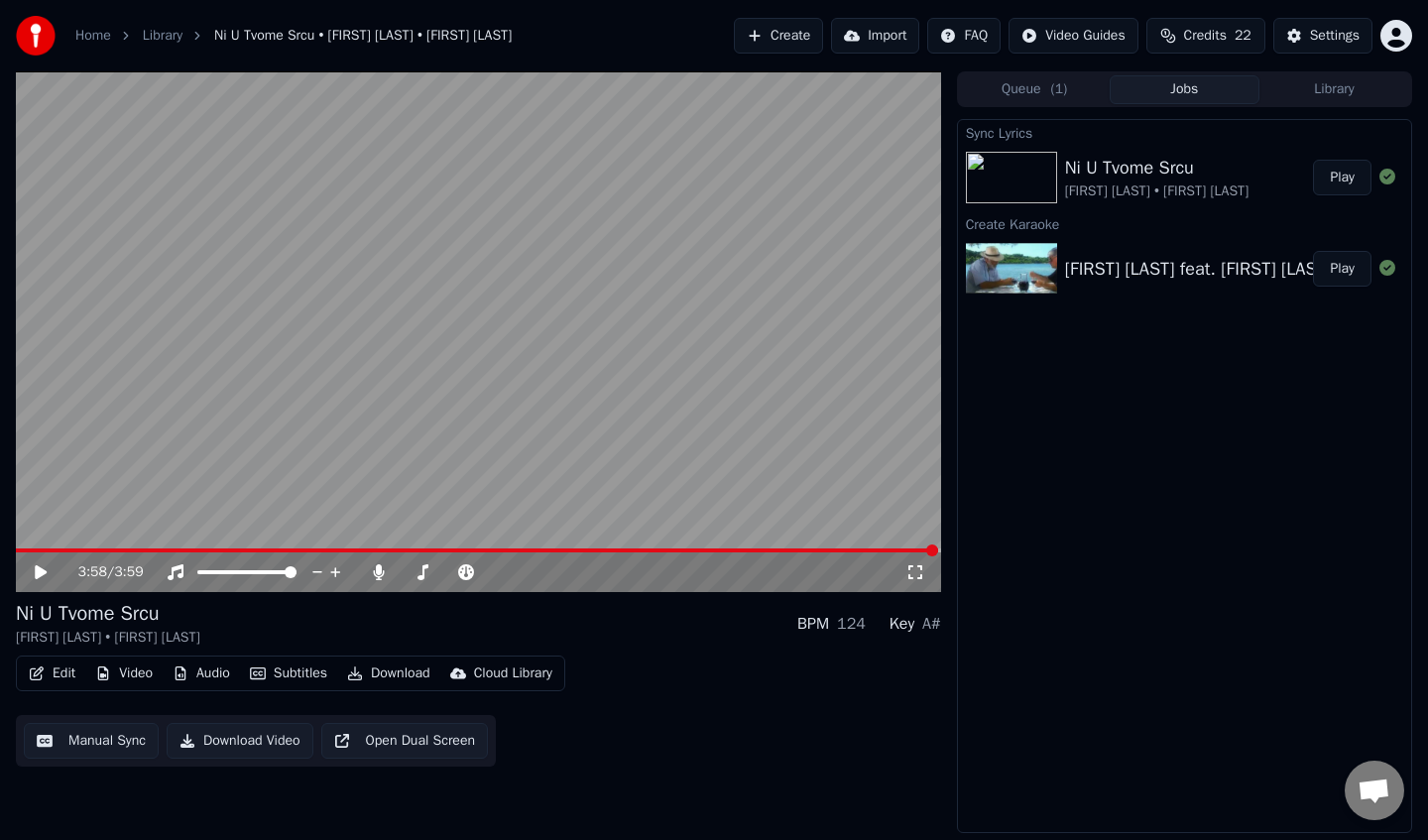 click at bounding box center [478, 331] 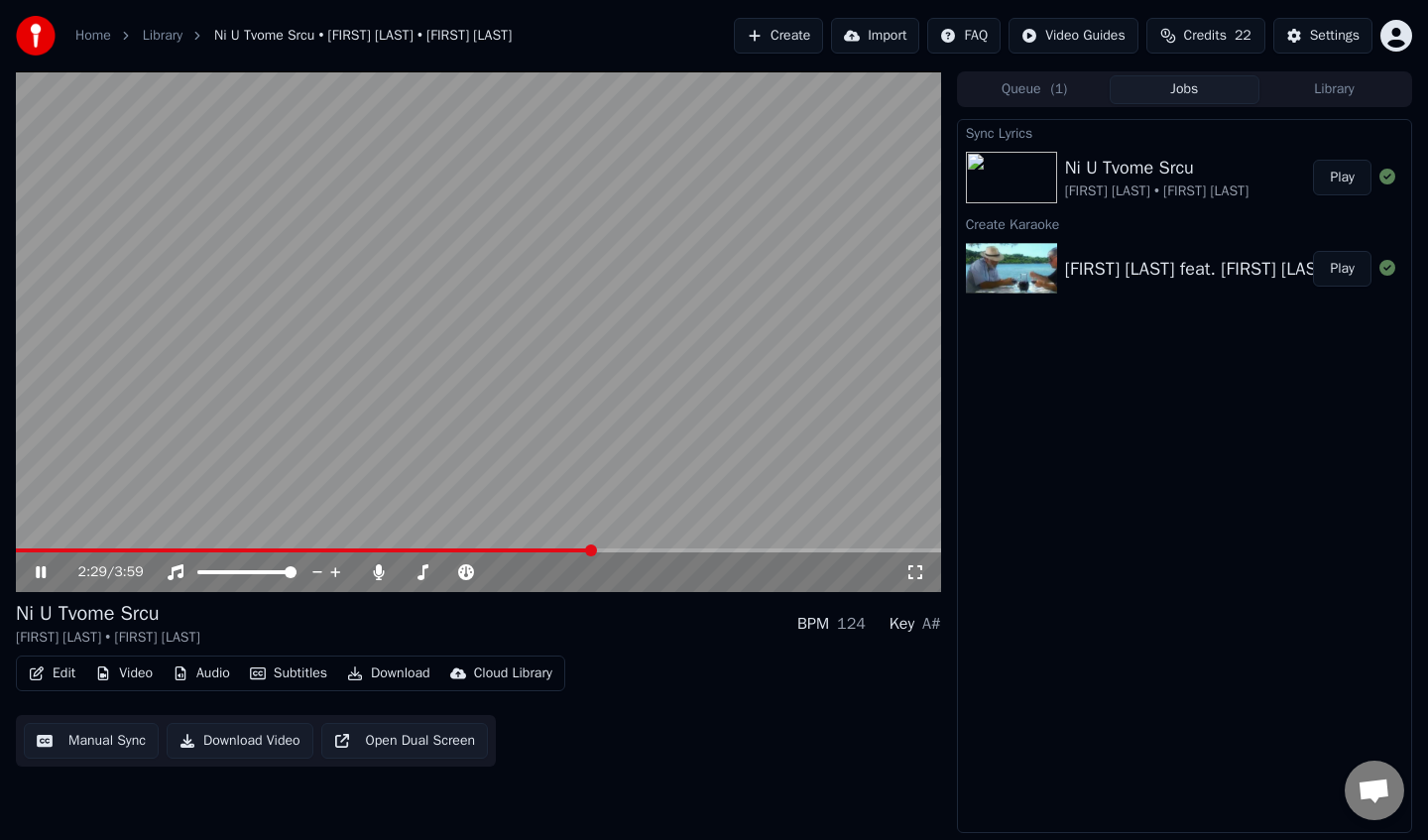 click at bounding box center [478, 550] 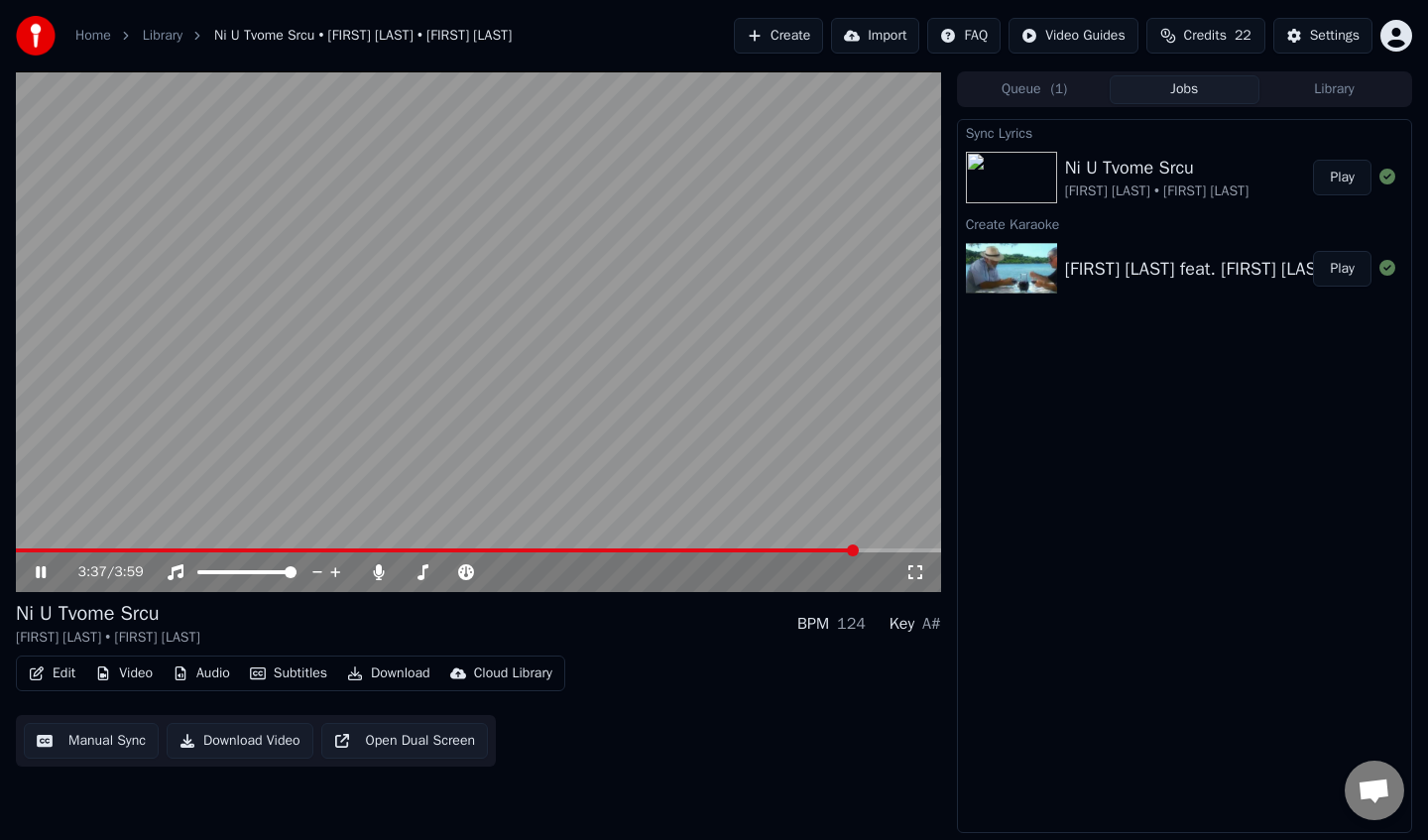 click on "3:37  /  3:59" at bounding box center (478, 572) 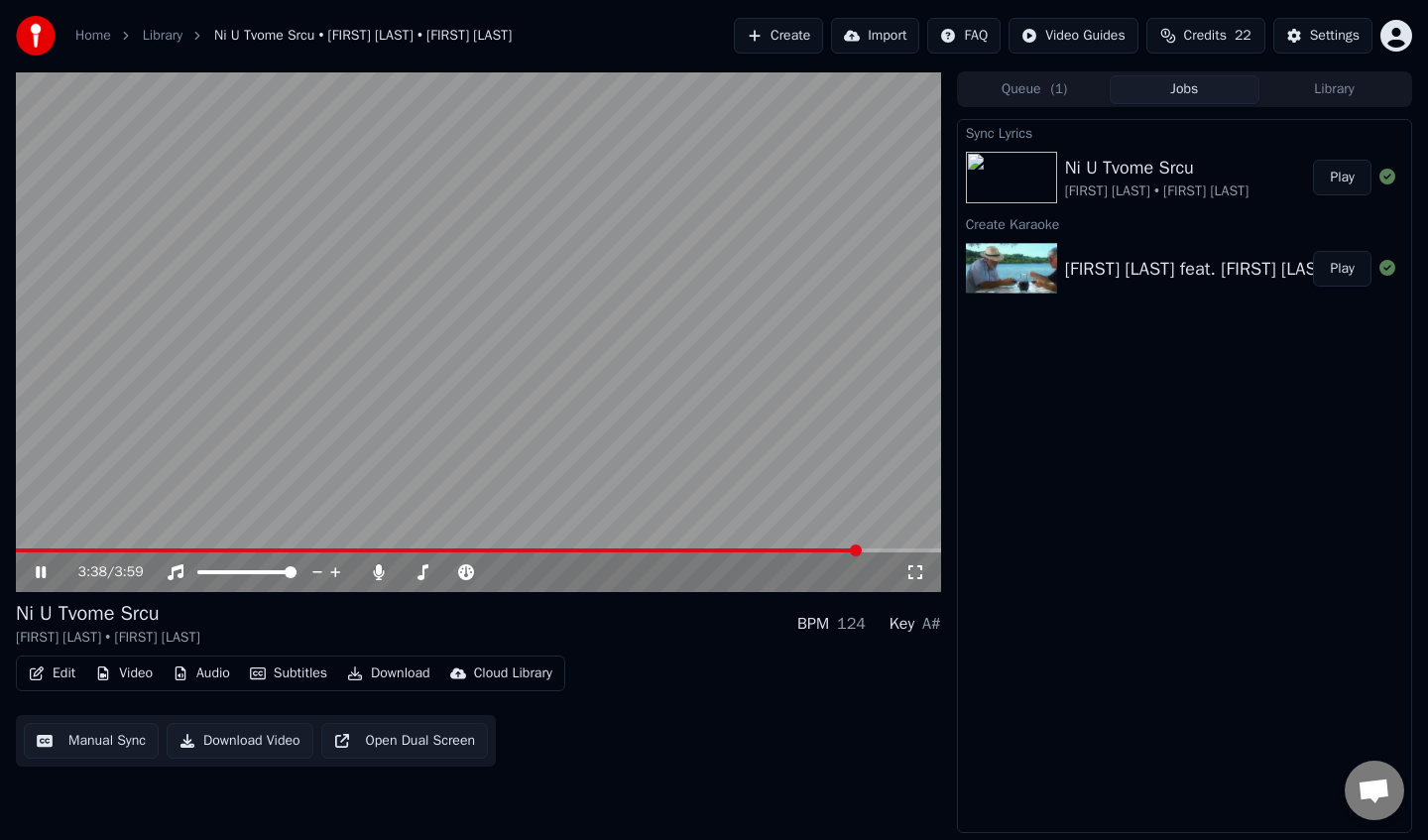 click at bounding box center (478, 331) 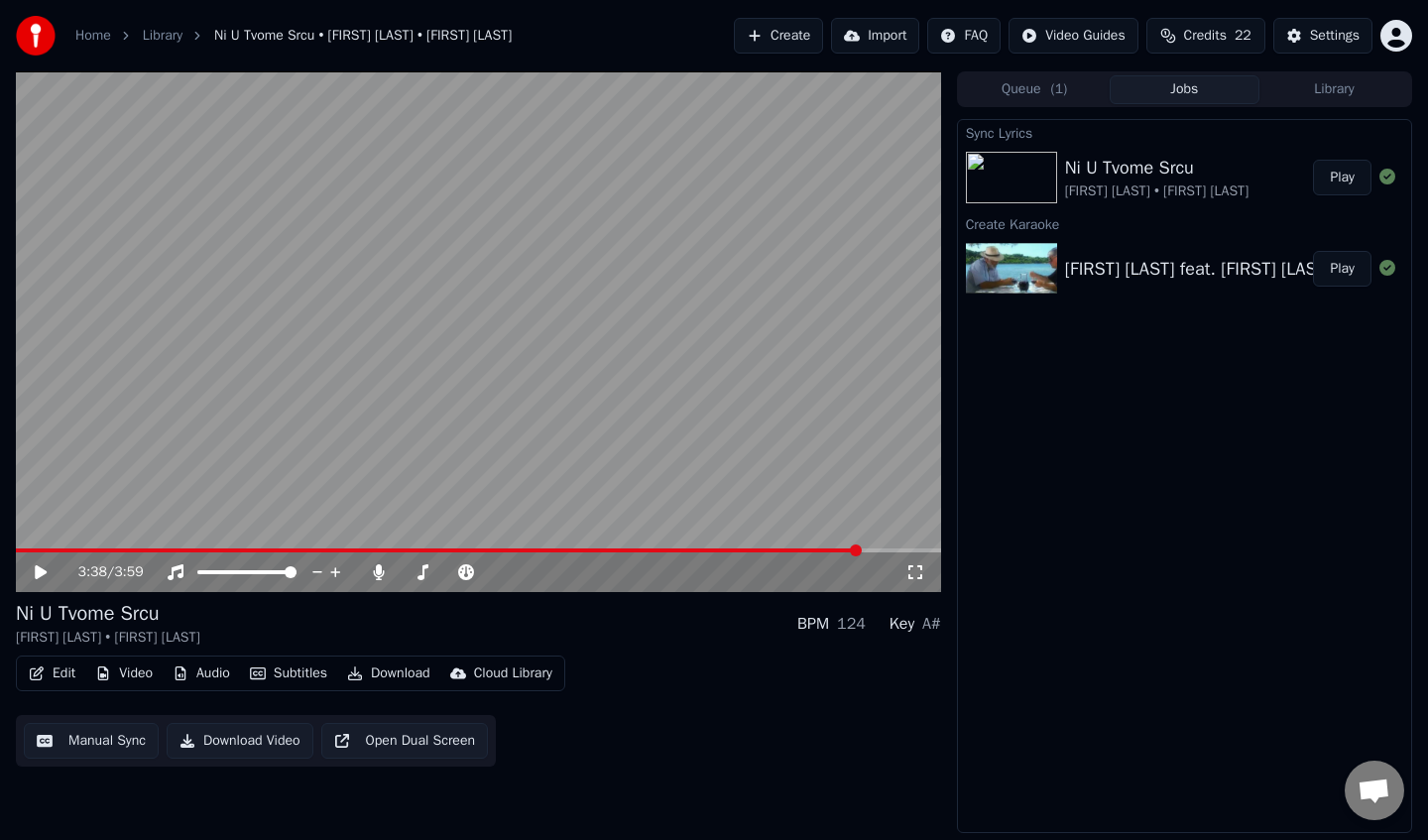 click at bounding box center [478, 331] 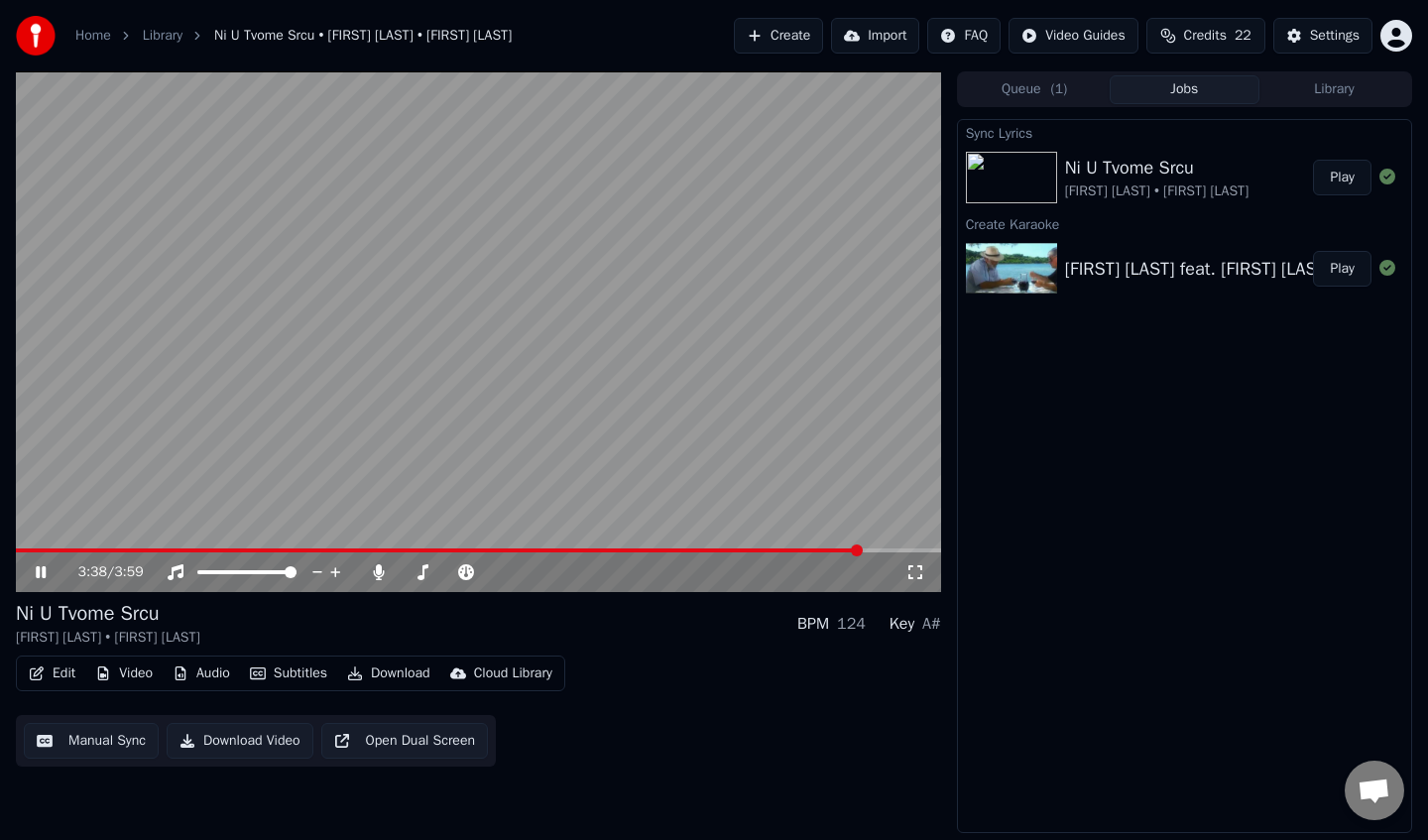 click at bounding box center (438, 550) 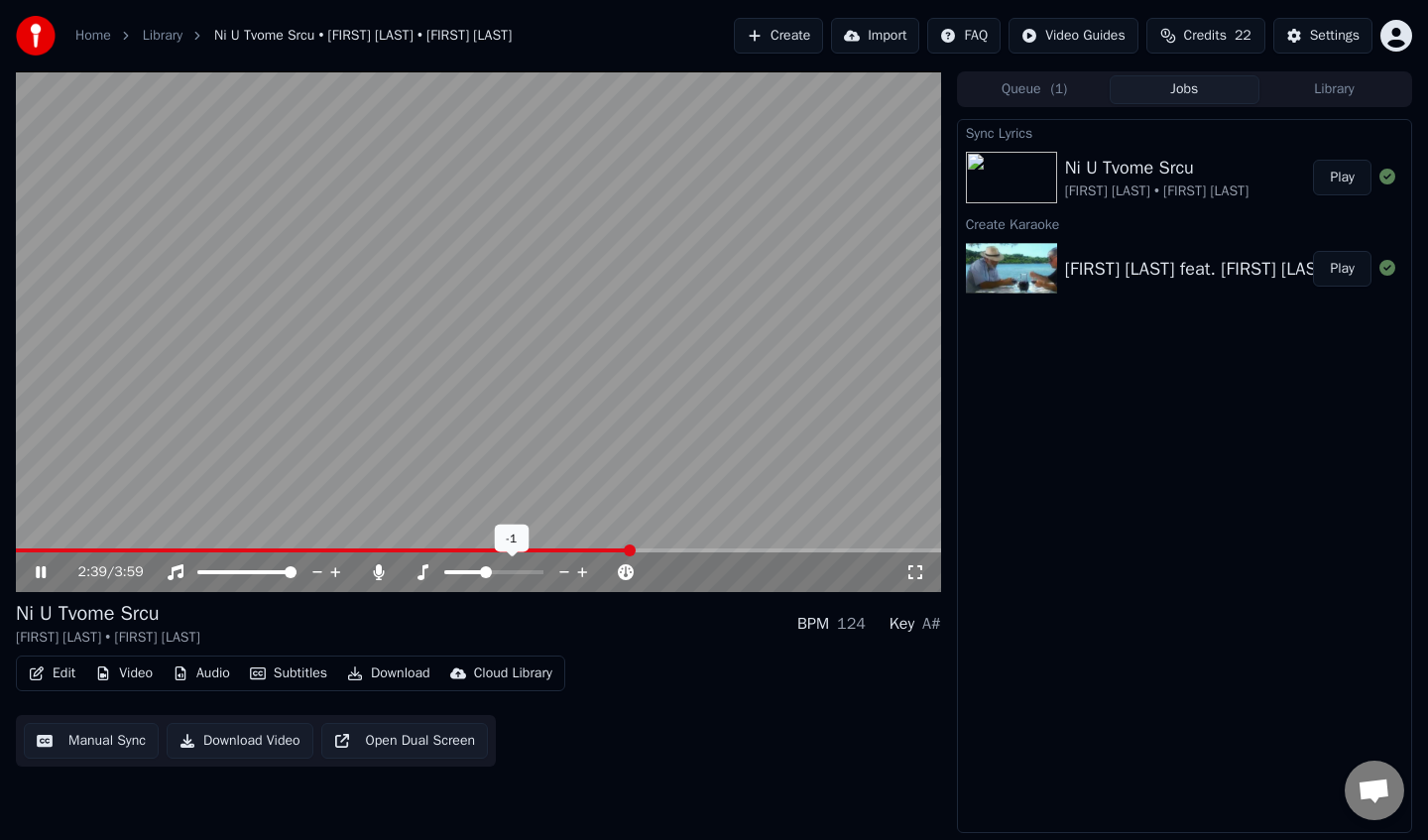 click 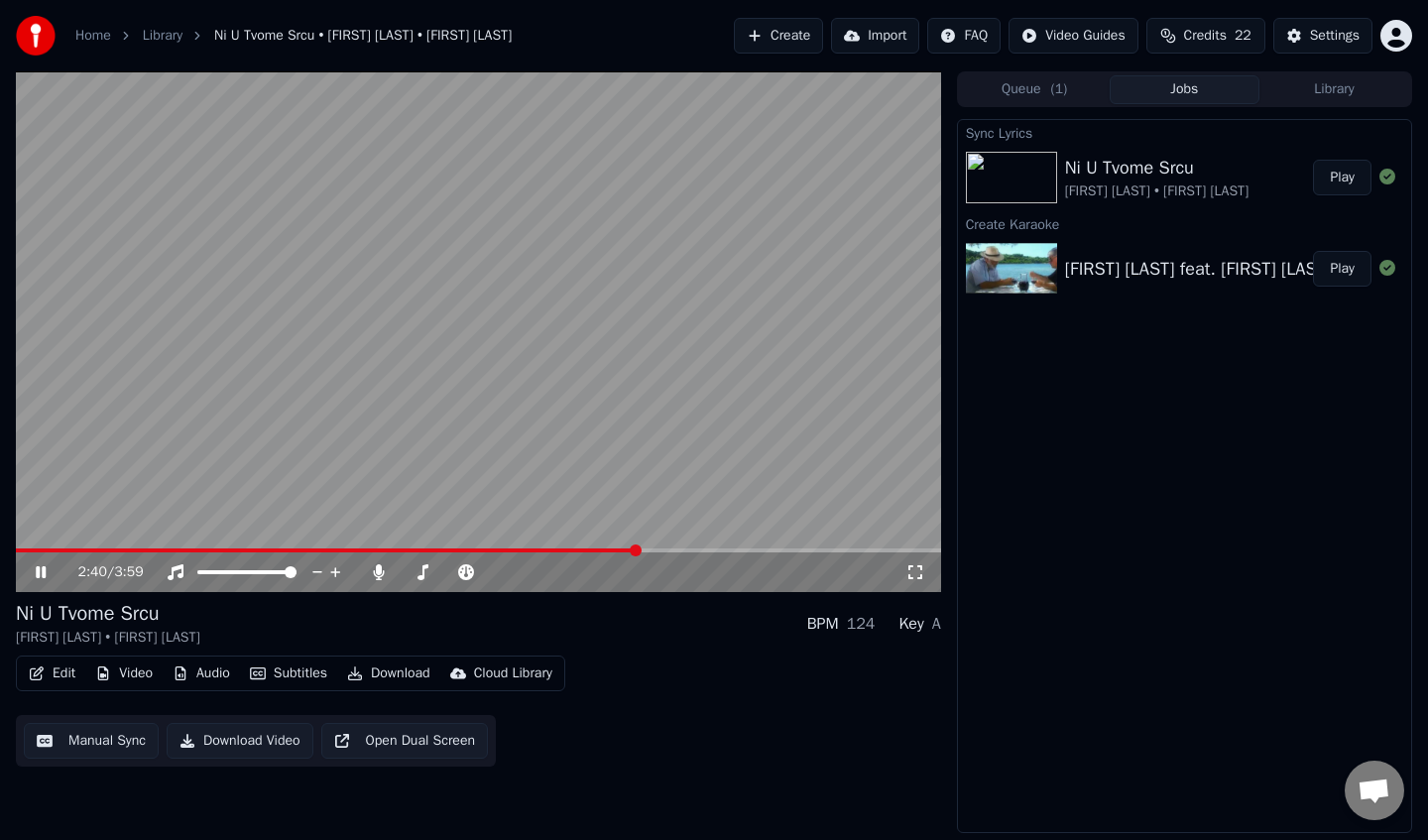 drag, startPoint x: 67, startPoint y: 546, endPoint x: 56, endPoint y: 546, distance: 11 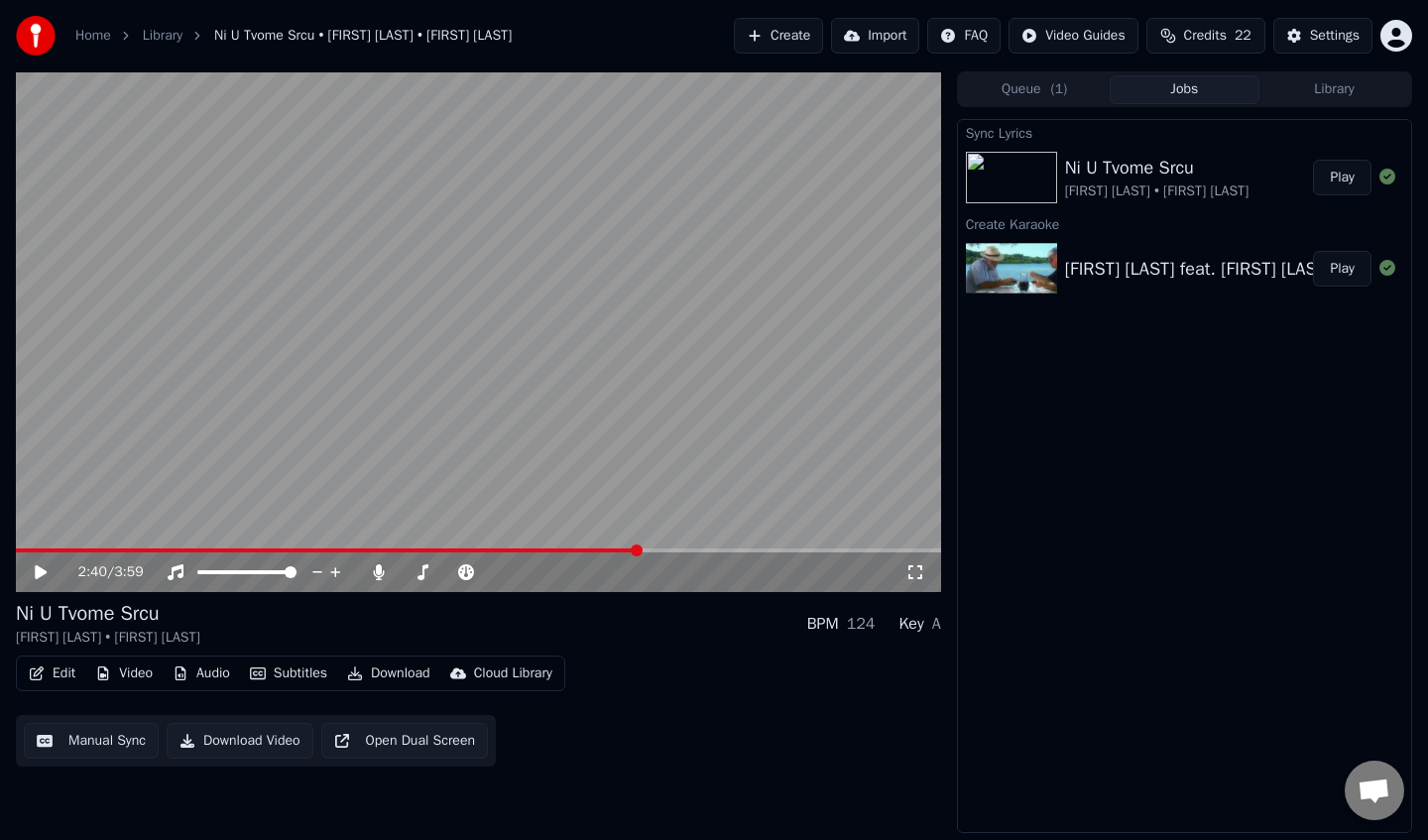 click at bounding box center [478, 331] 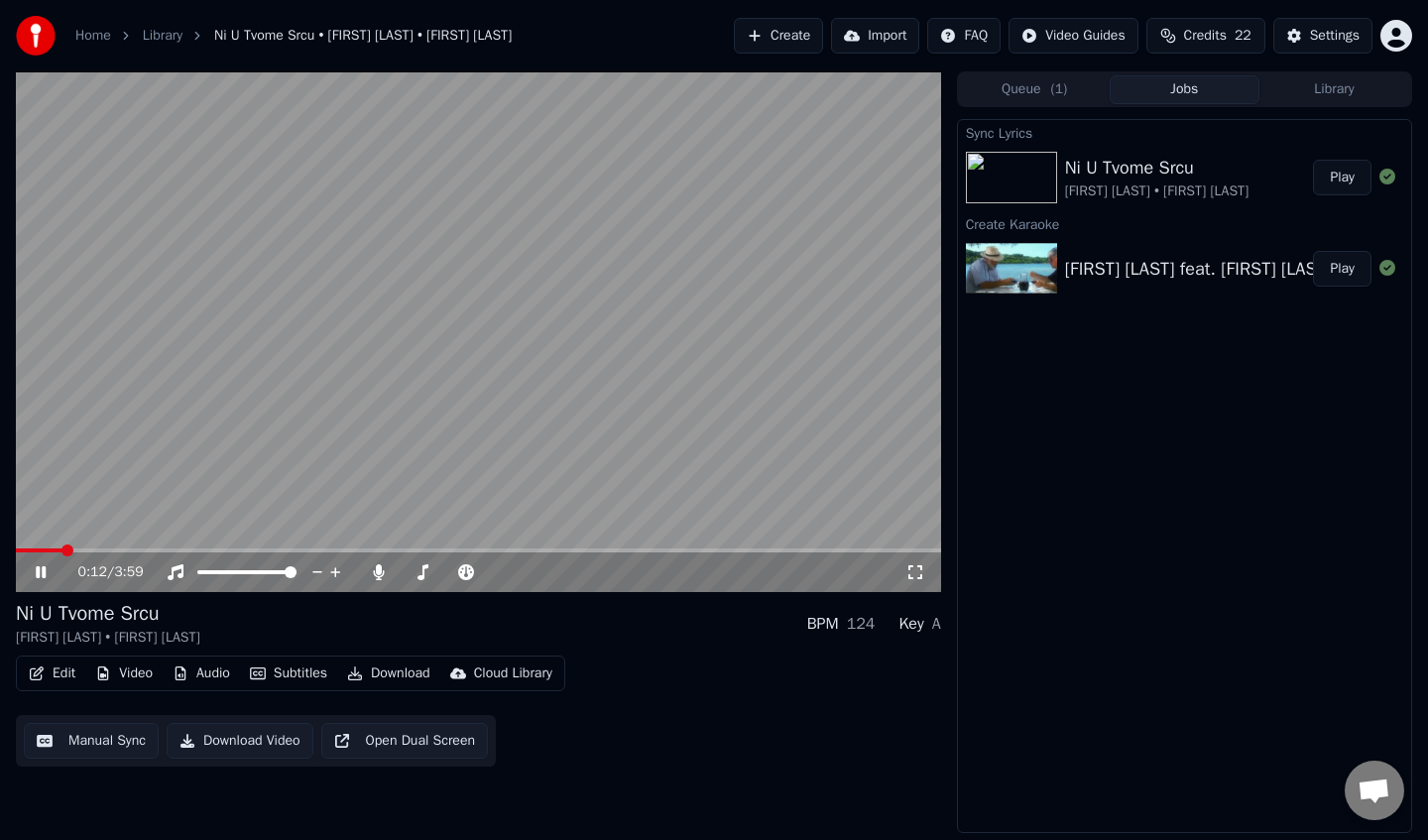 click at bounding box center (39, 550) 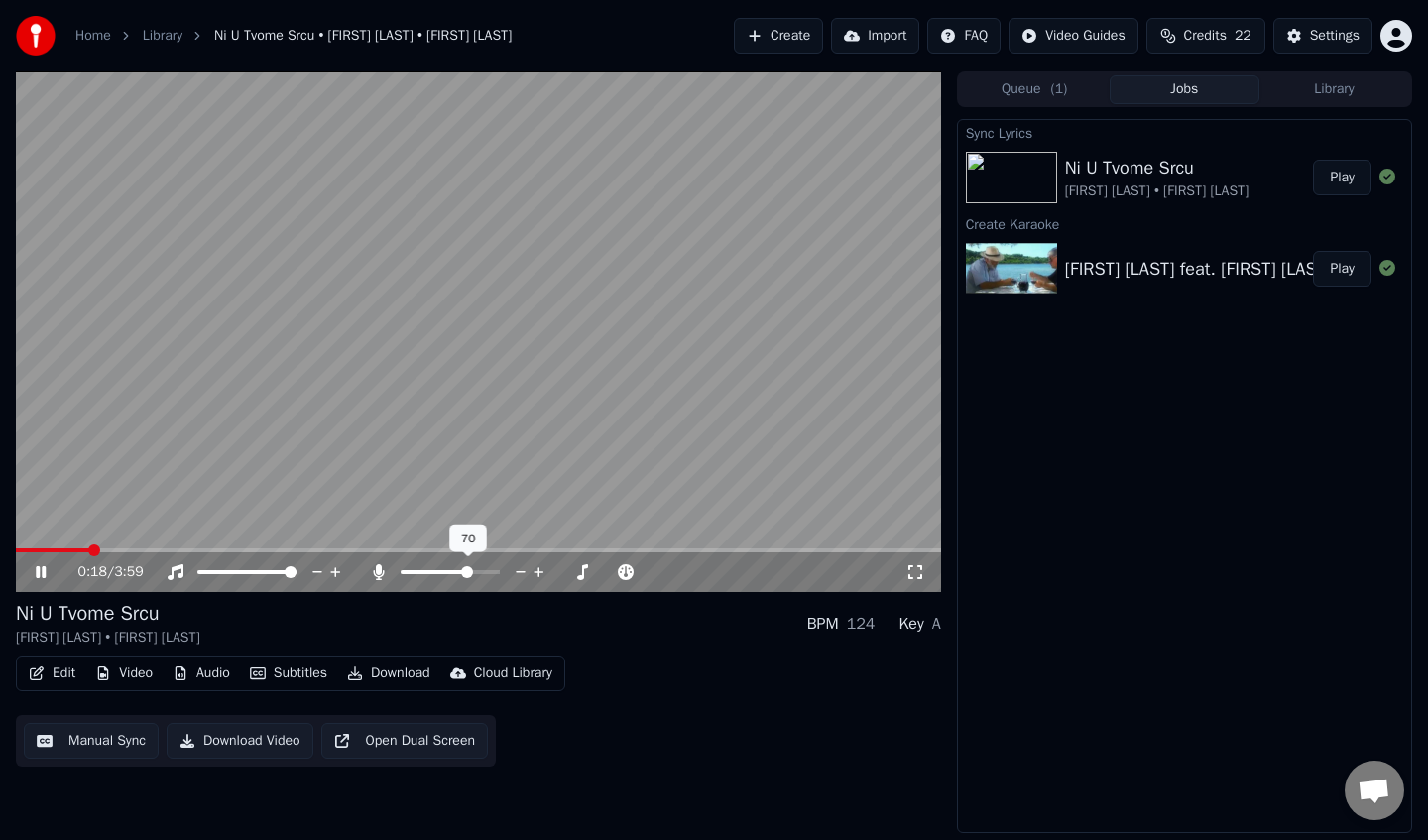 click at bounding box center [467, 572] 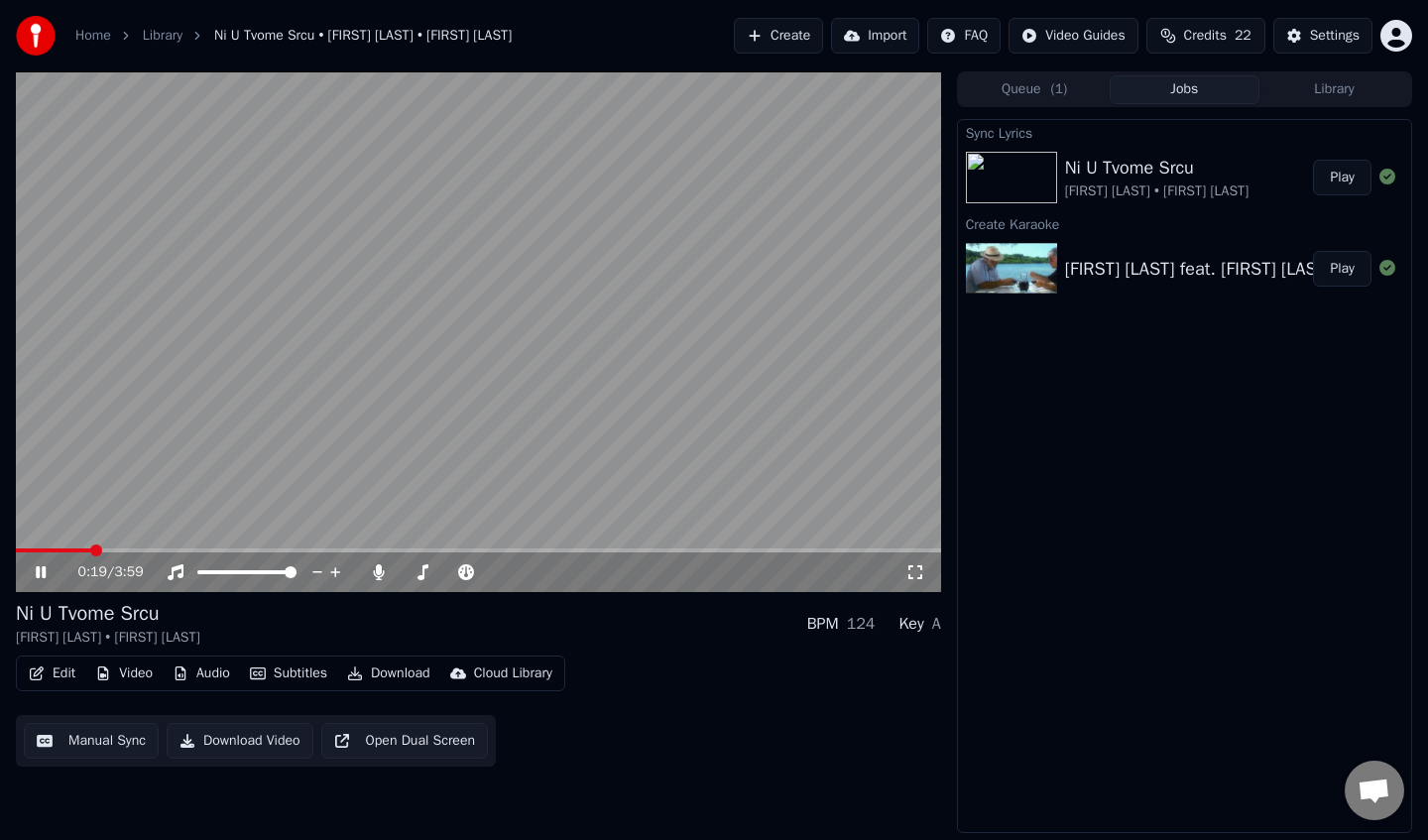 click at bounding box center (478, 331) 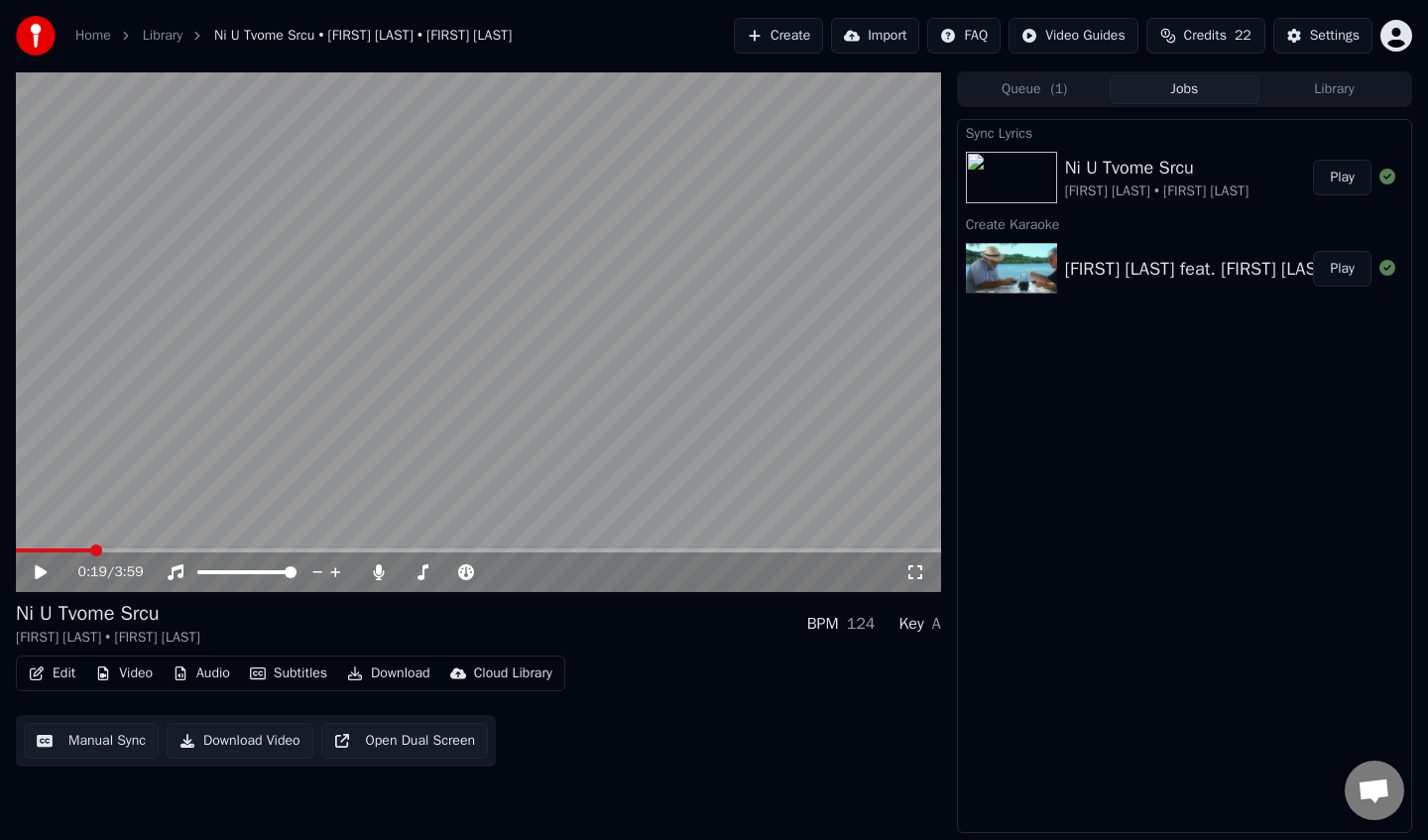 click at bounding box center [478, 331] 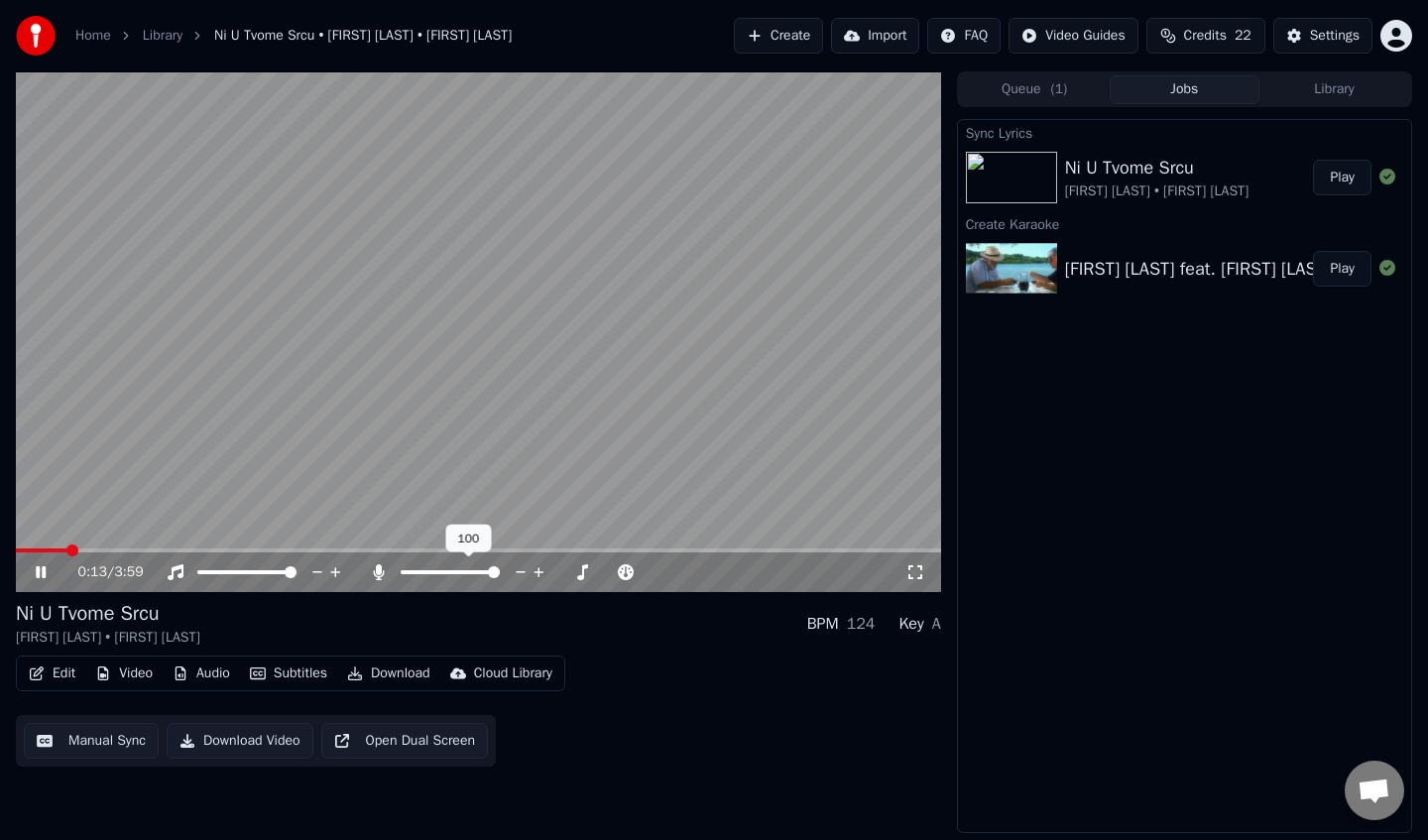 click at bounding box center [468, 572] 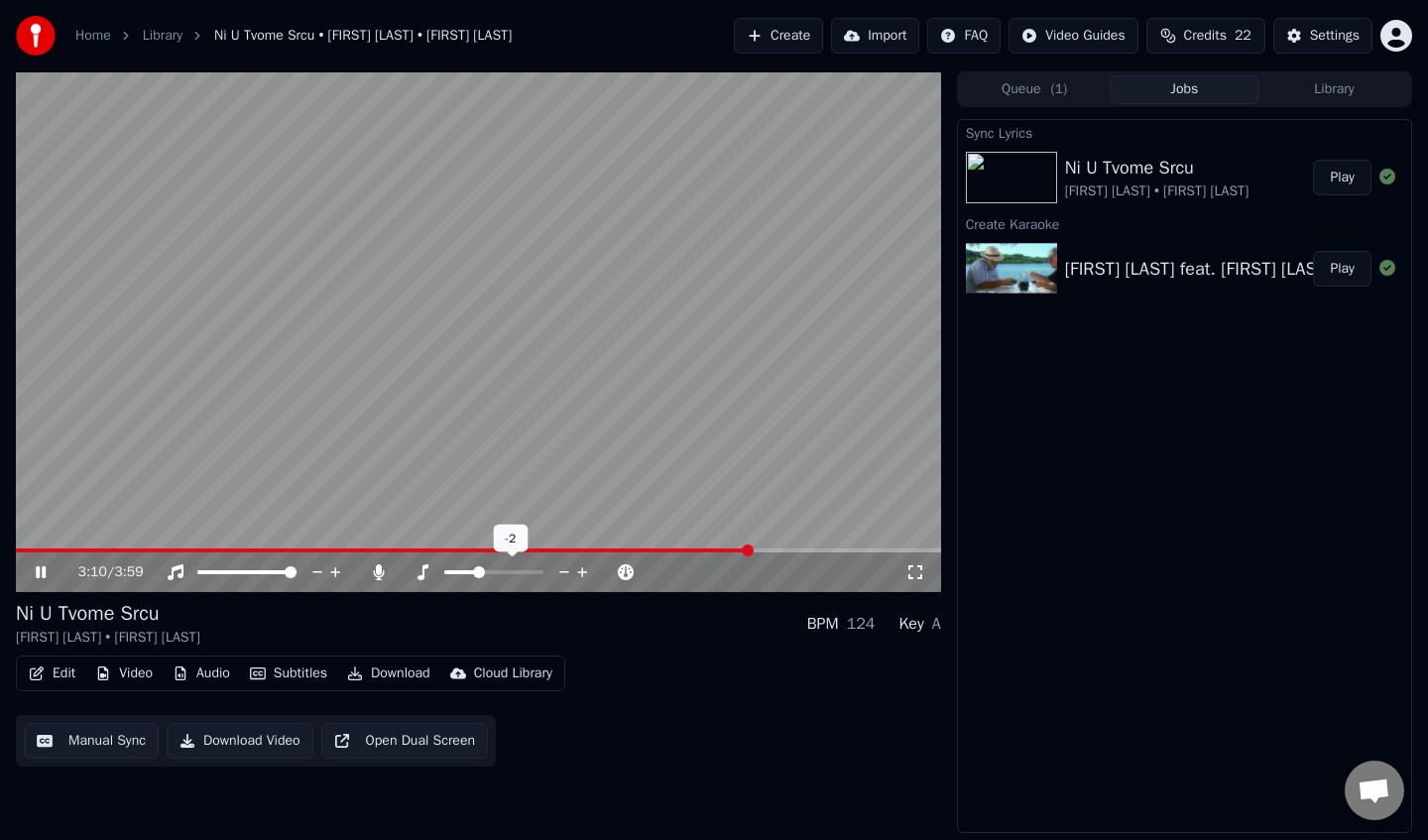 click 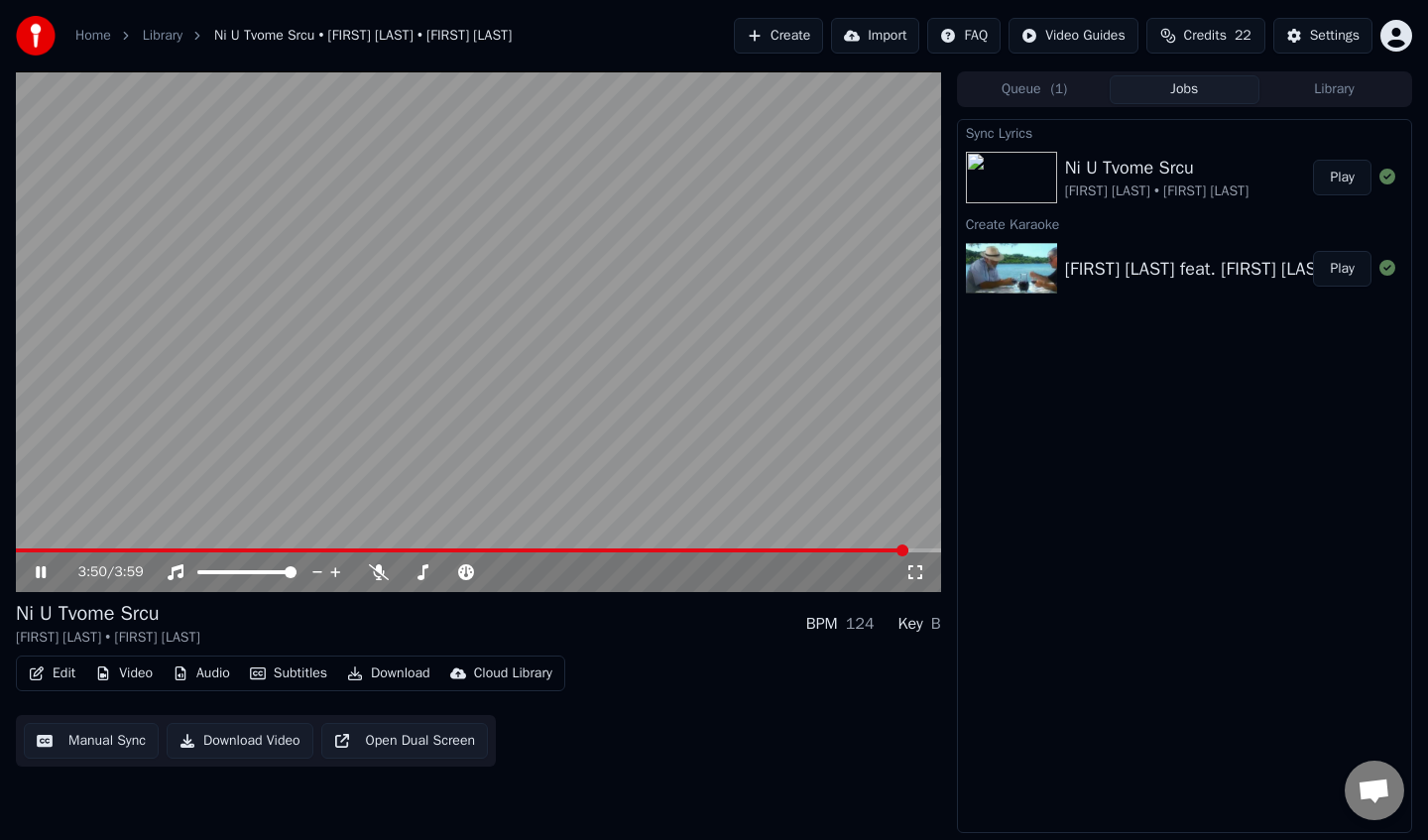 click on "Download" at bounding box center [389, 673] 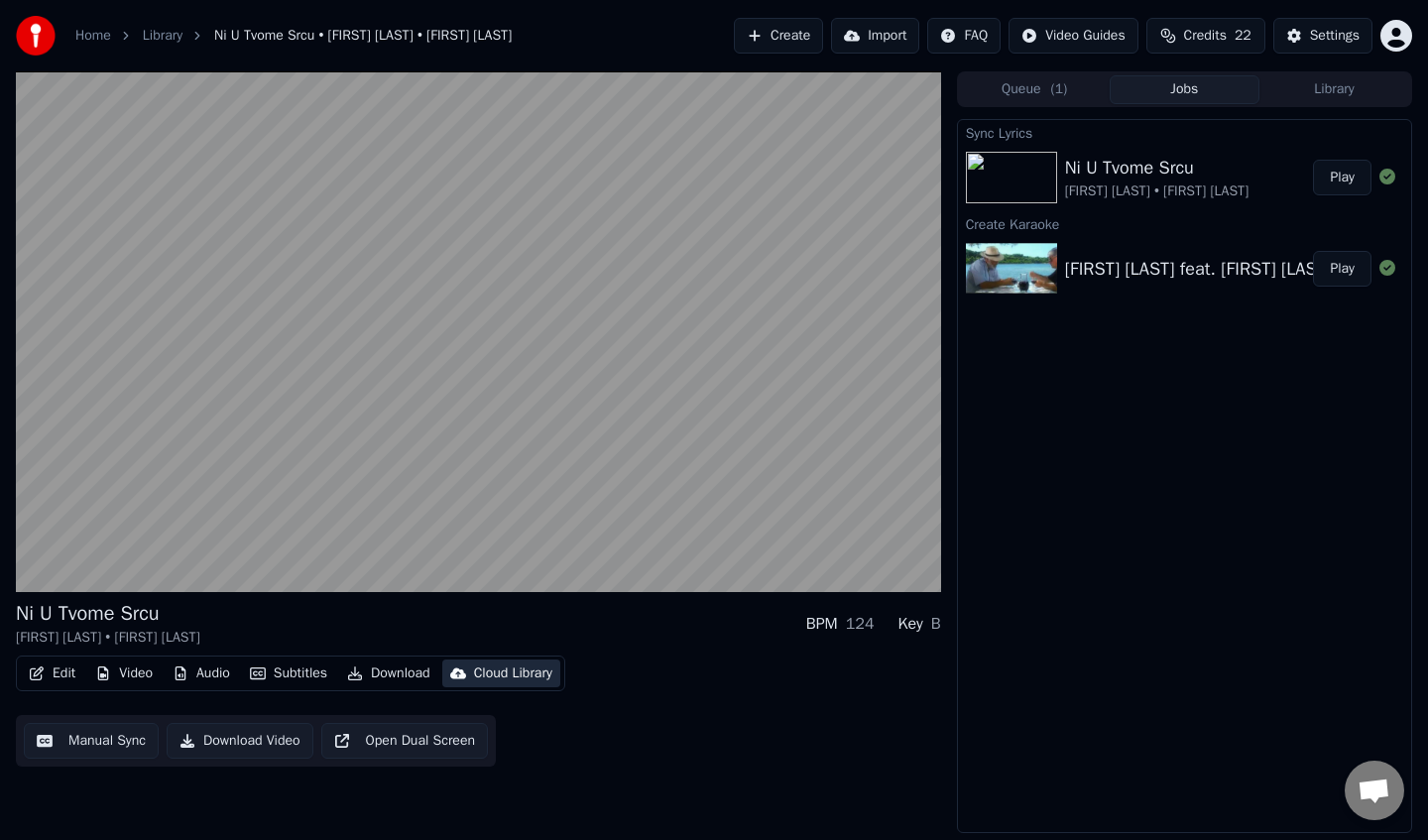 click on "Cloud Library" at bounding box center [513, 673] 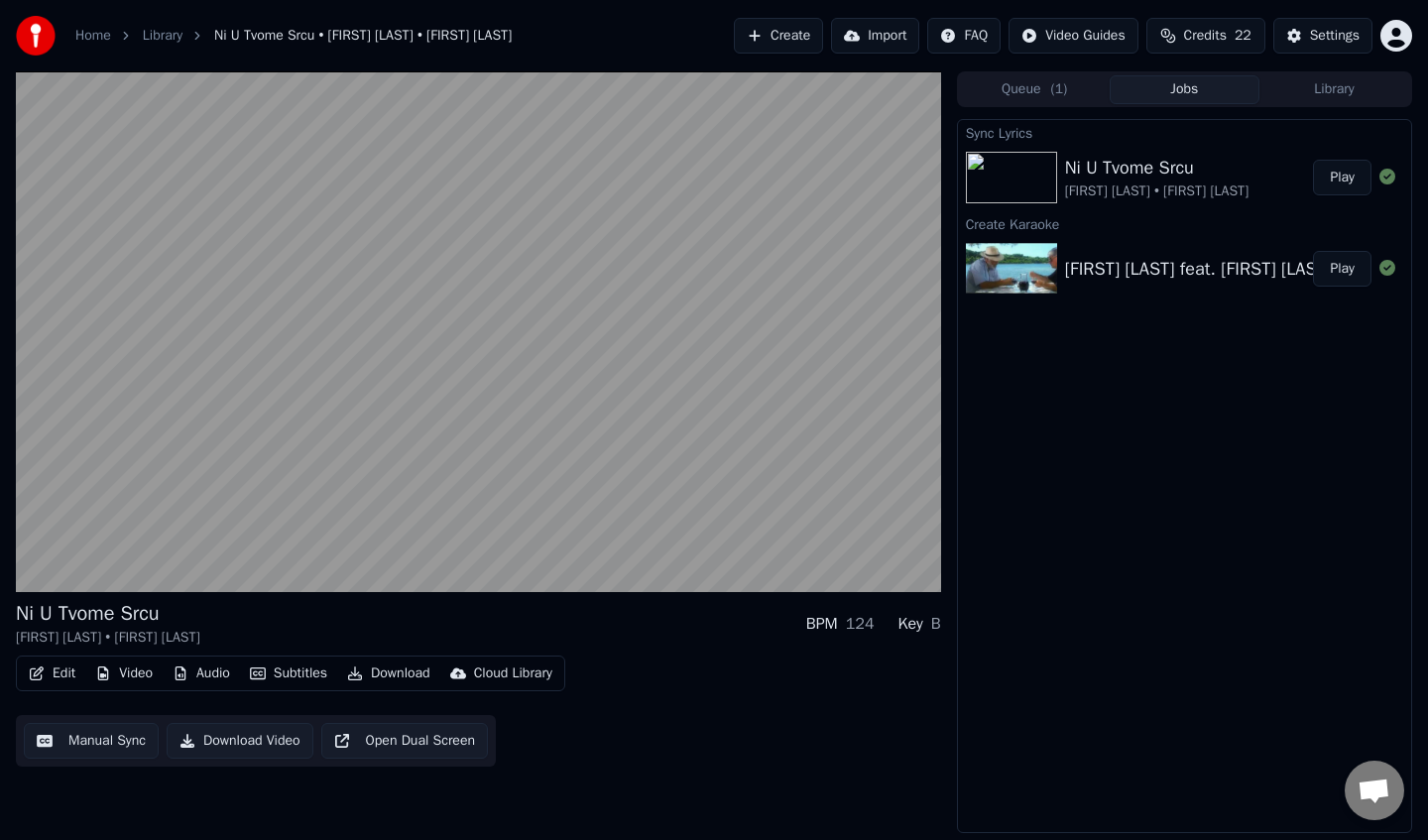 click on "Cloud Library" at bounding box center [513, 673] 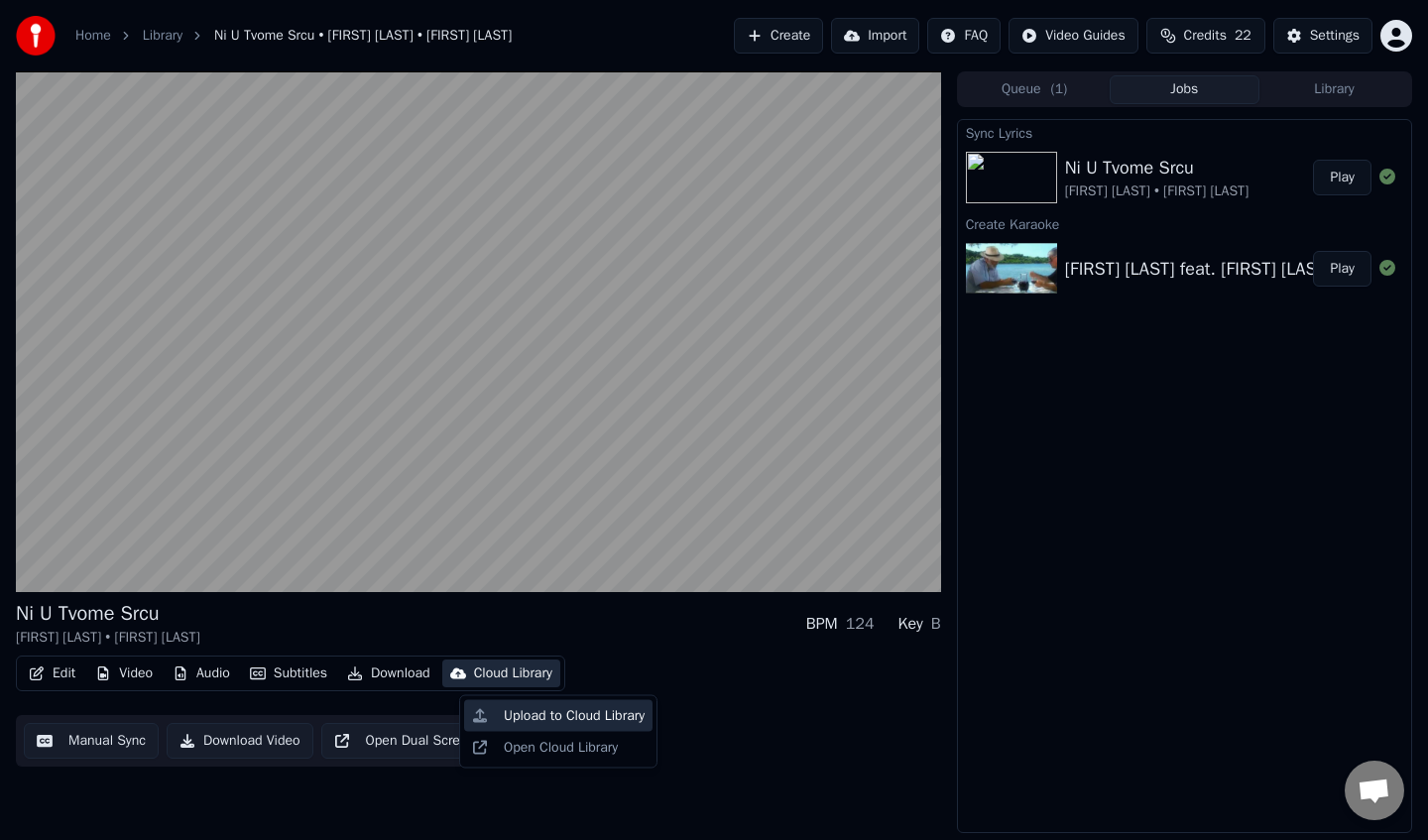 click on "Upload to Cloud Library" at bounding box center (574, 716) 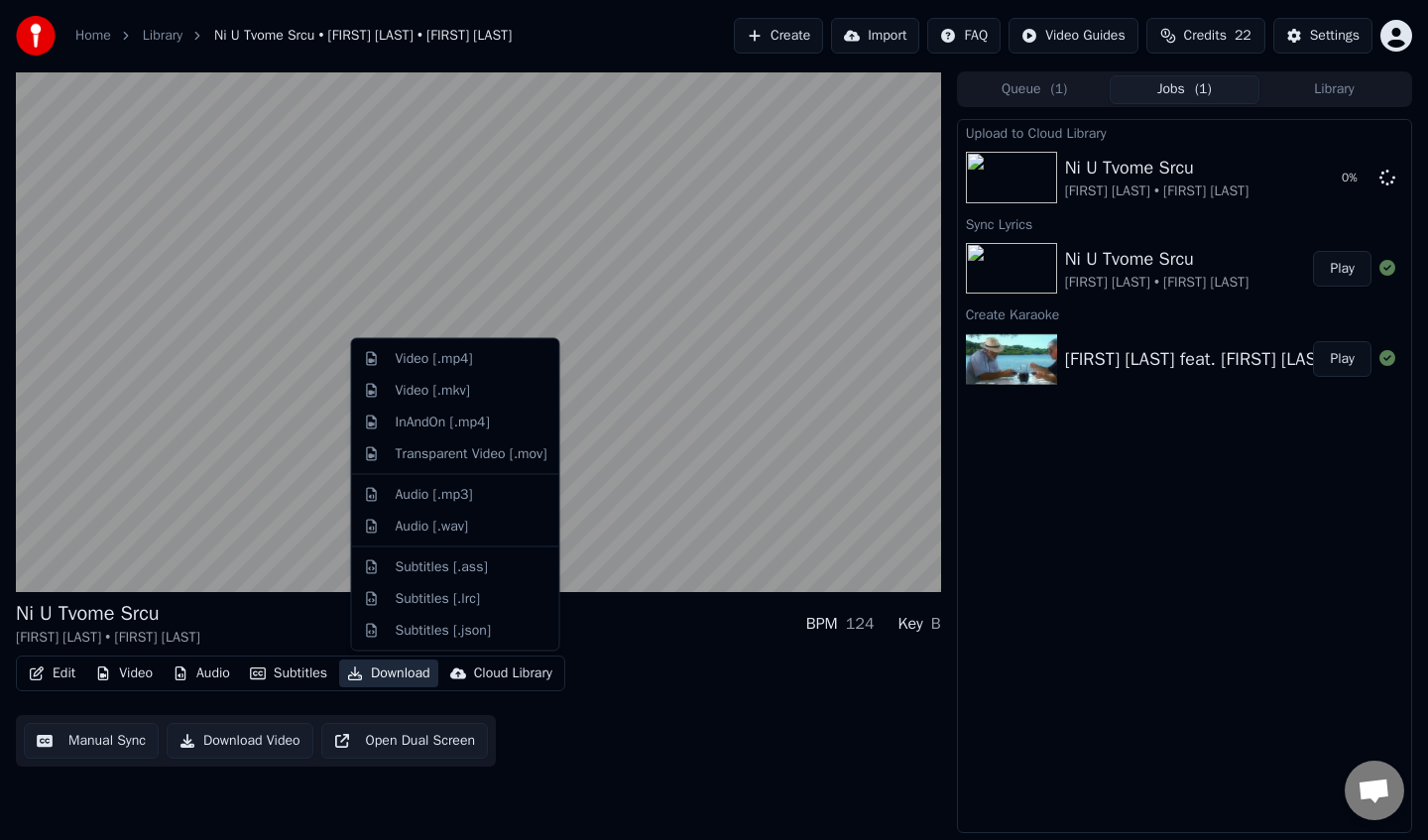 click on "Download" at bounding box center [389, 673] 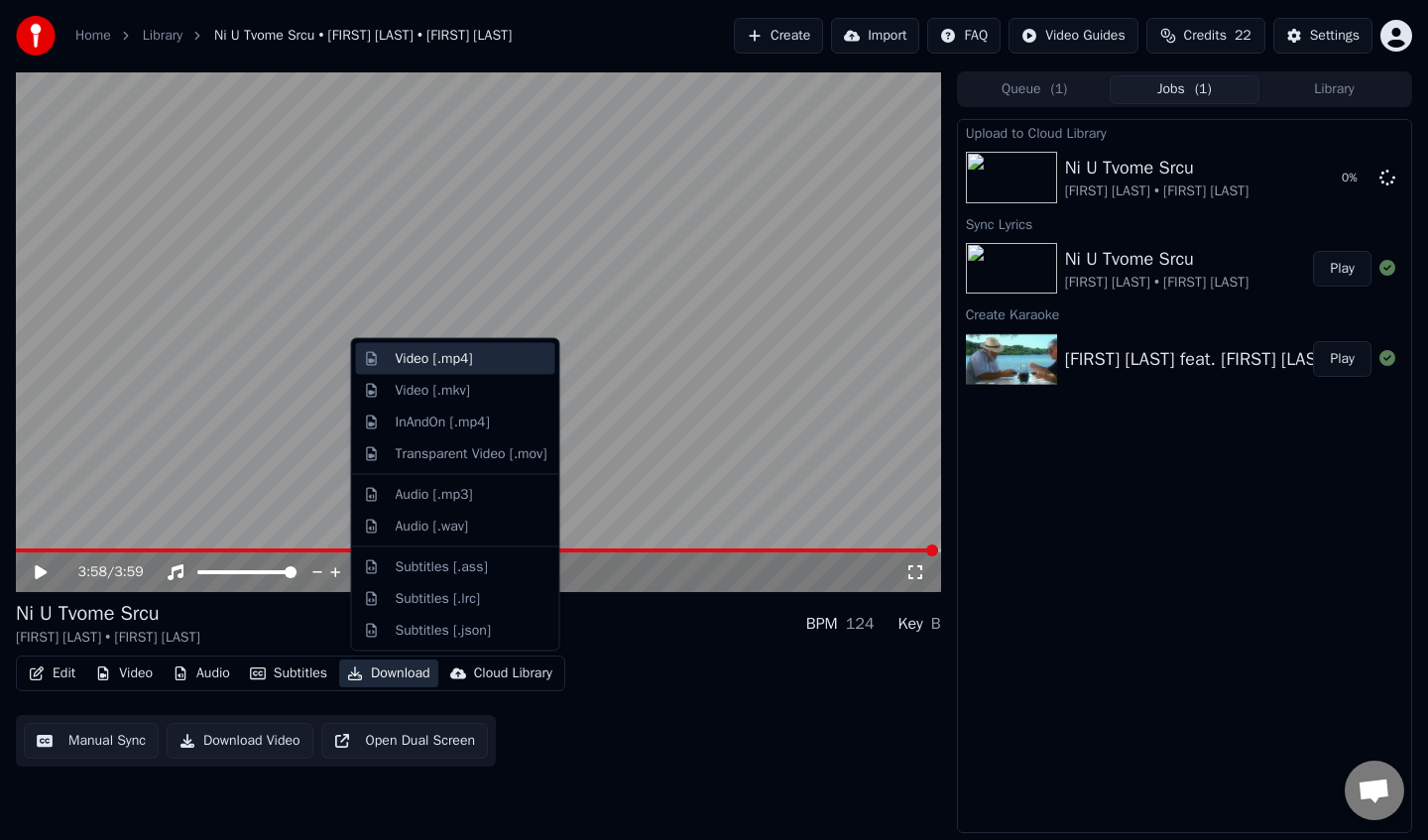 click on "Video [.mp4]" at bounding box center (471, 359) 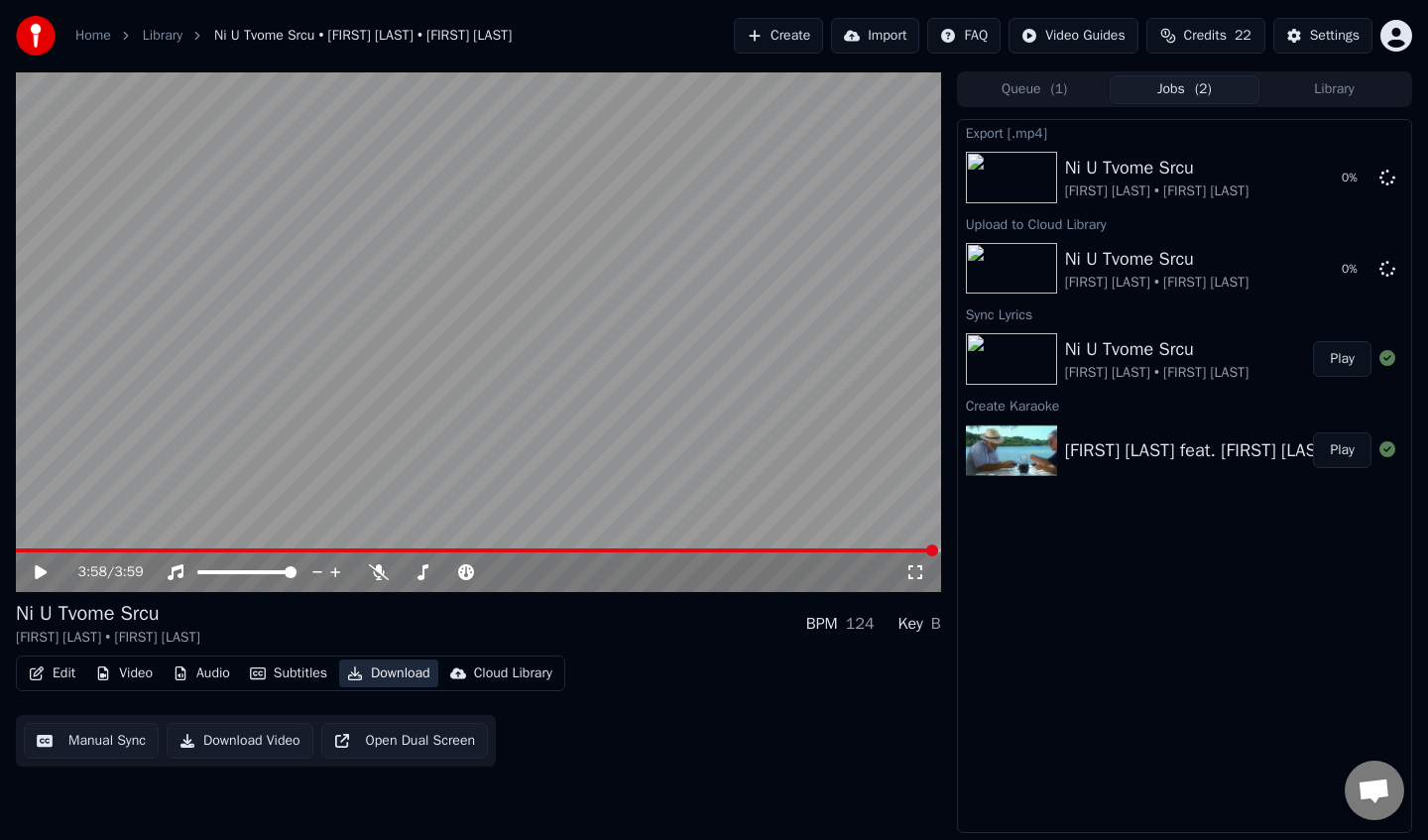 type 